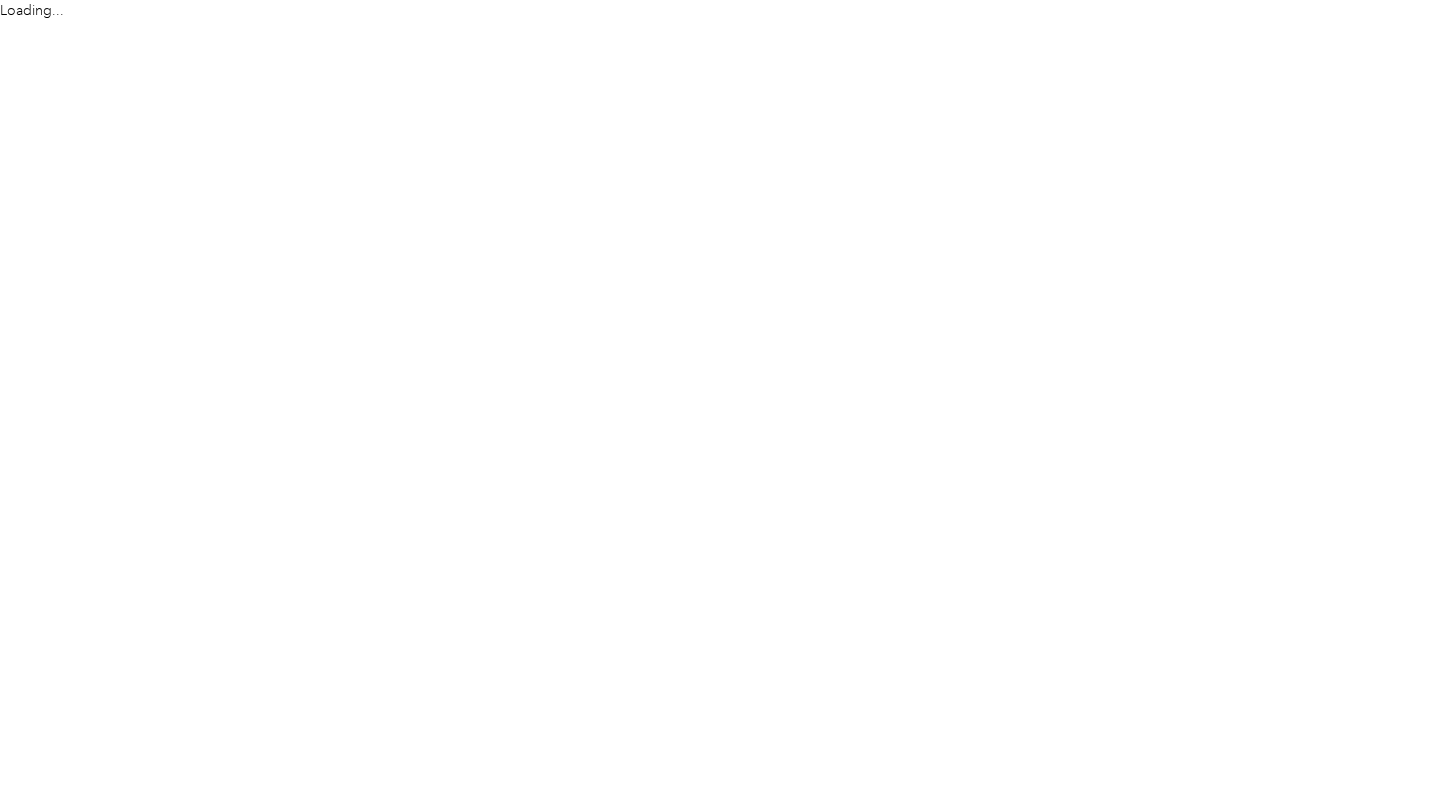 scroll, scrollTop: 0, scrollLeft: 0, axis: both 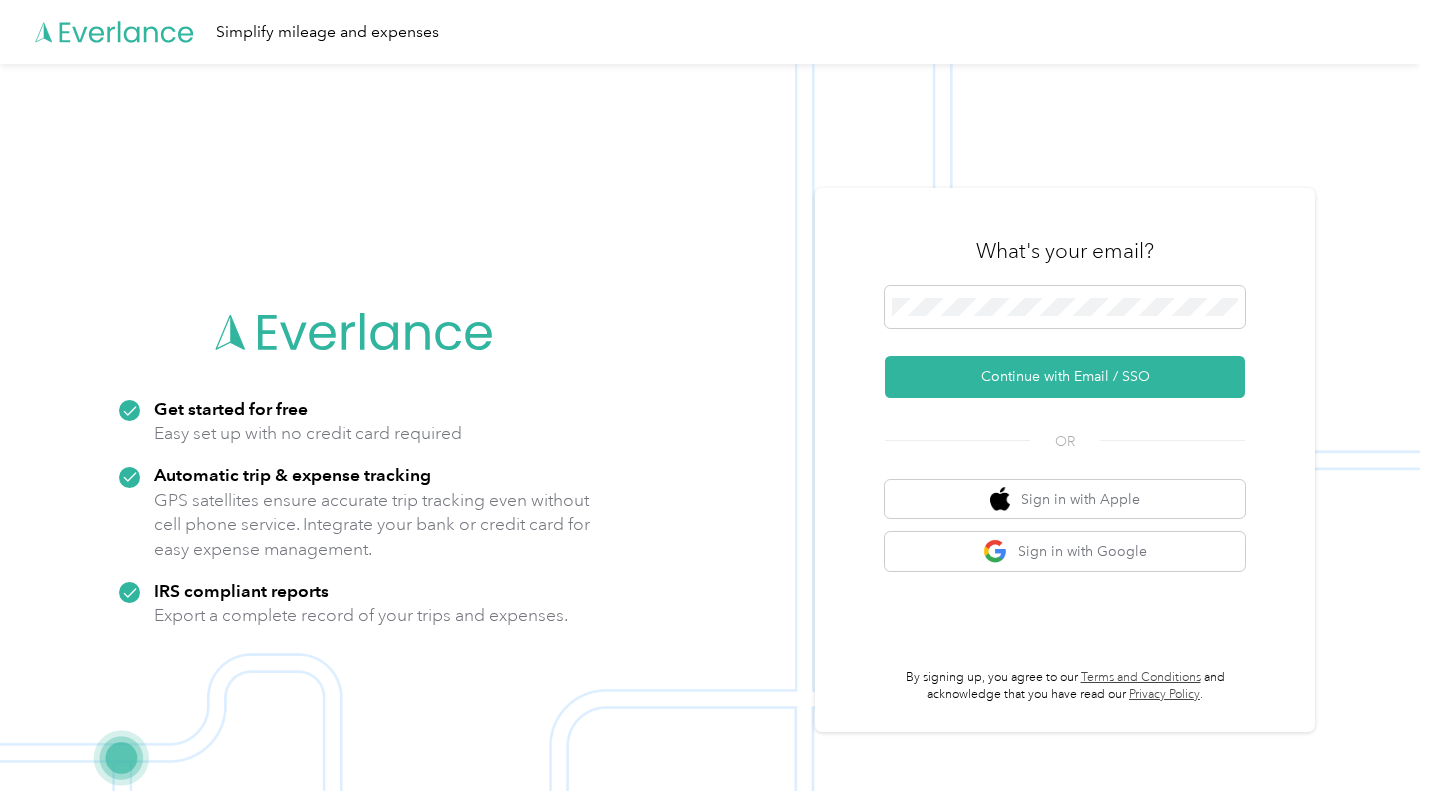 click on "Continue with Email / SSO" at bounding box center (1065, 377) 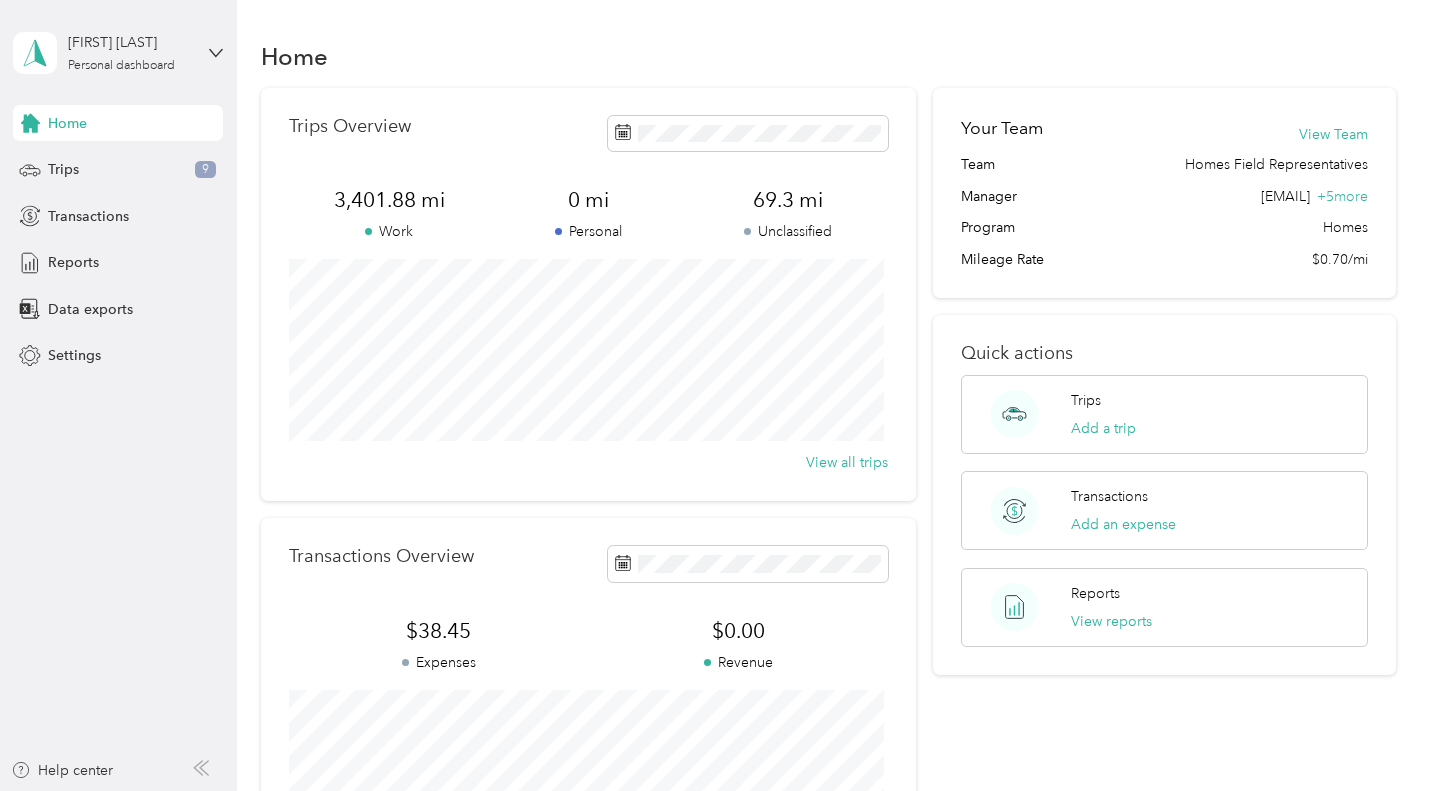 click on "Trips 9" at bounding box center (118, 170) 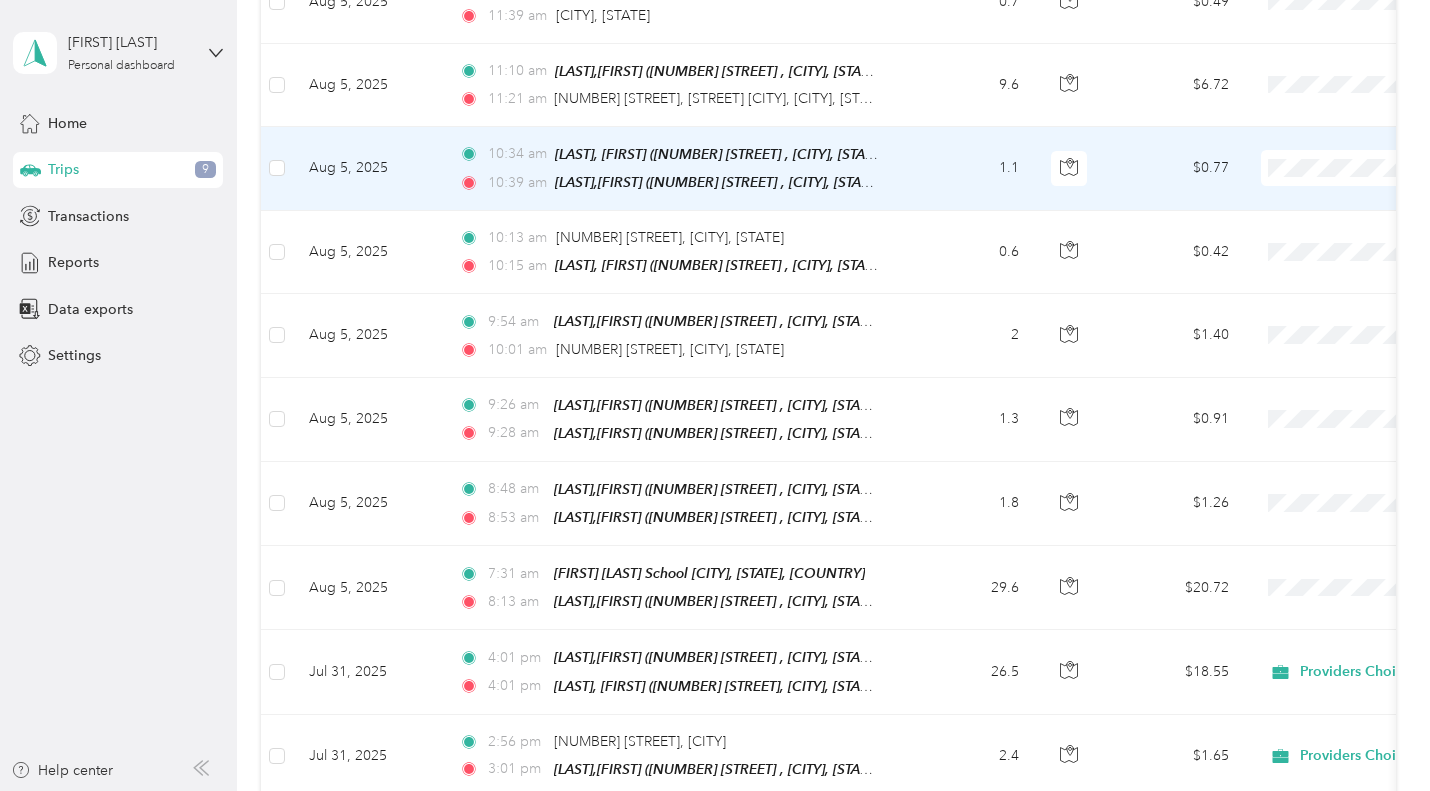scroll, scrollTop: 500, scrollLeft: 0, axis: vertical 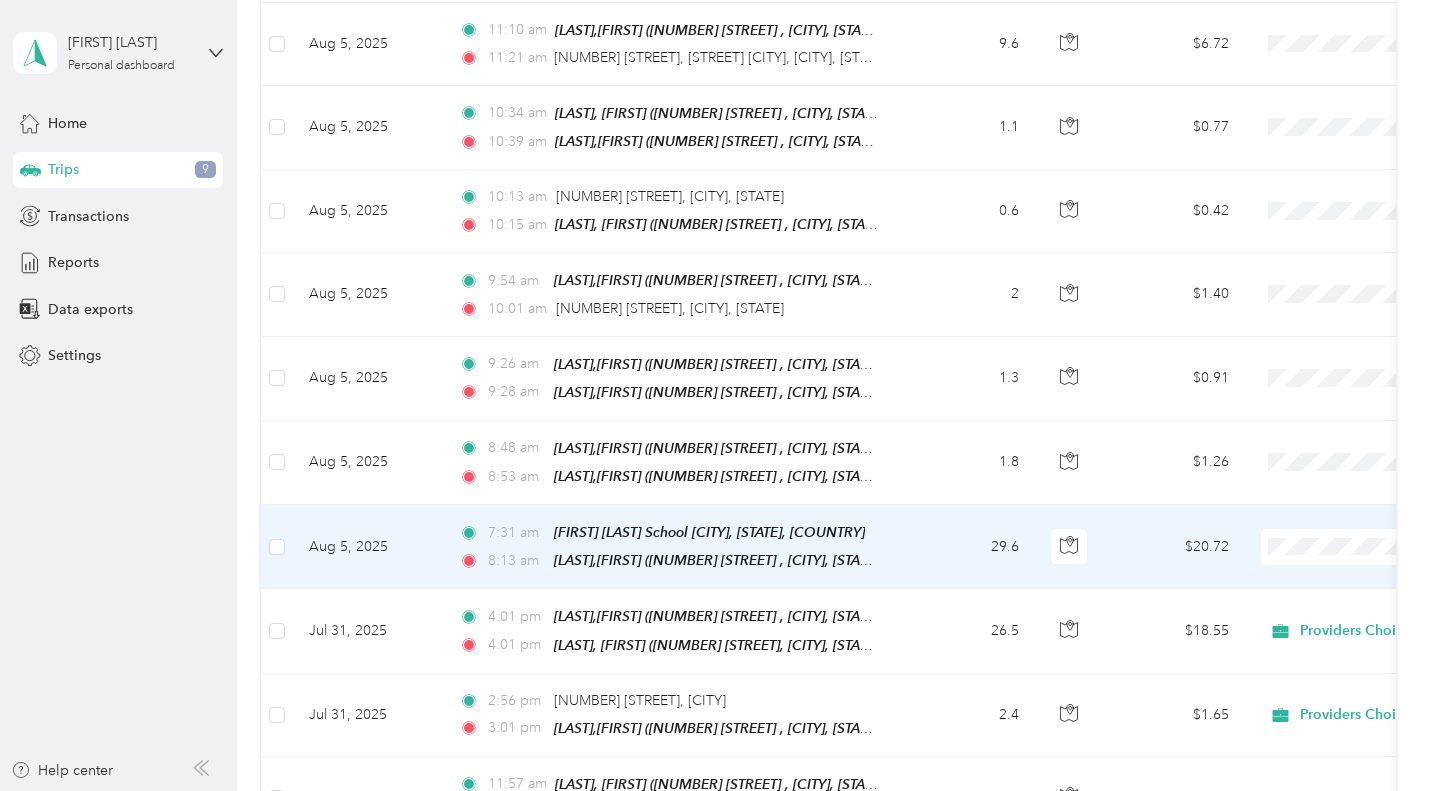 click at bounding box center (1385, 547) 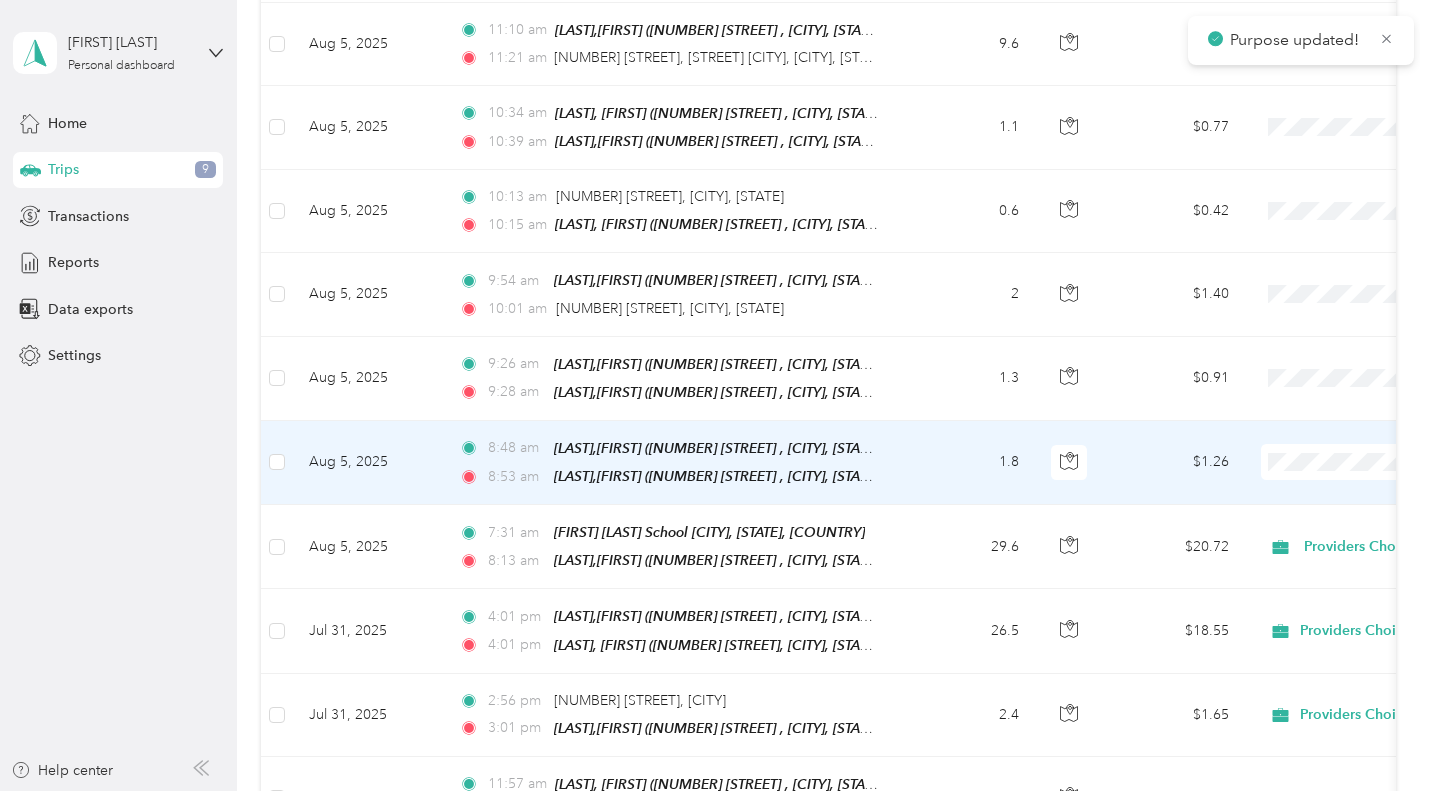 click on "Providers Choice" at bounding box center [1324, 495] 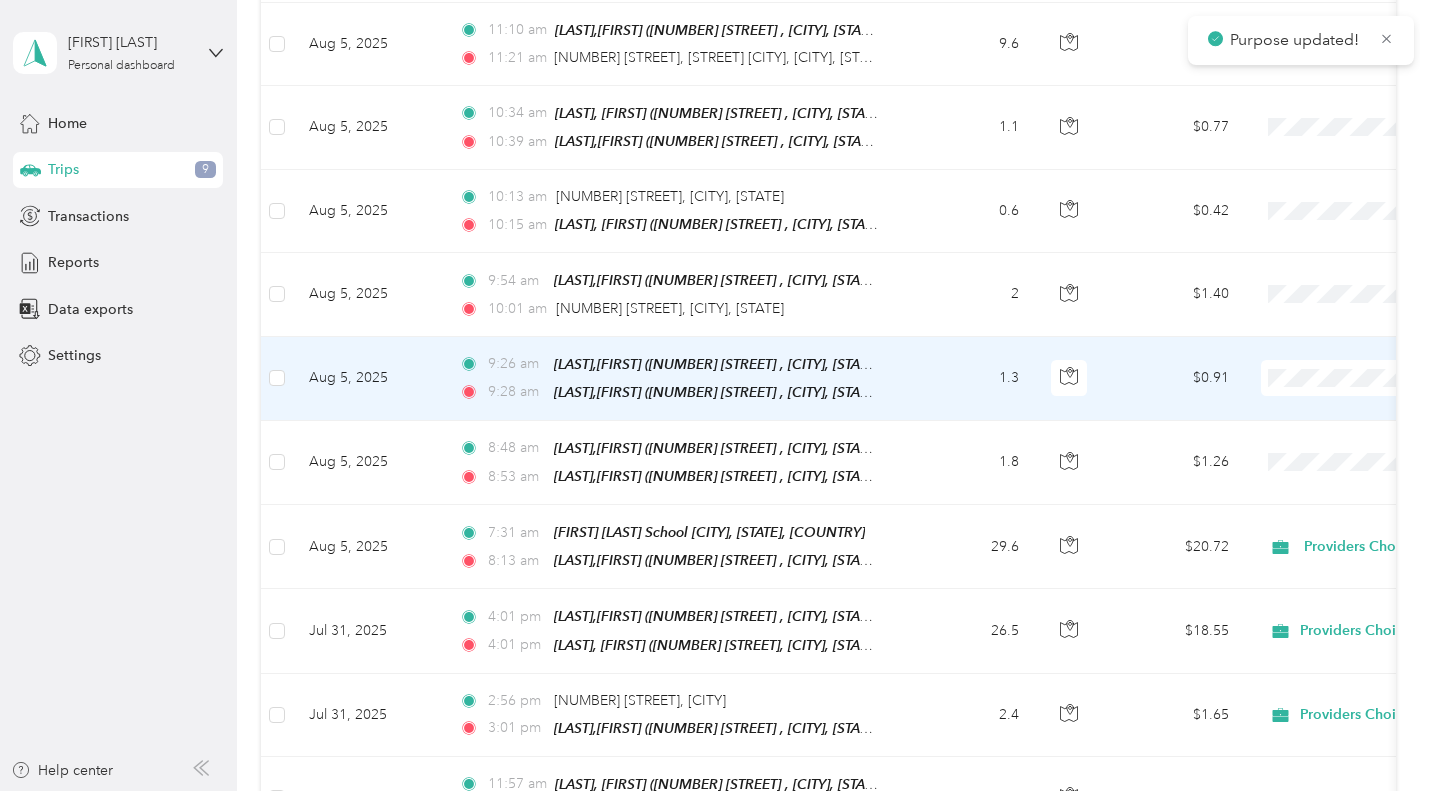 click on "Providers Choice" at bounding box center (1324, 412) 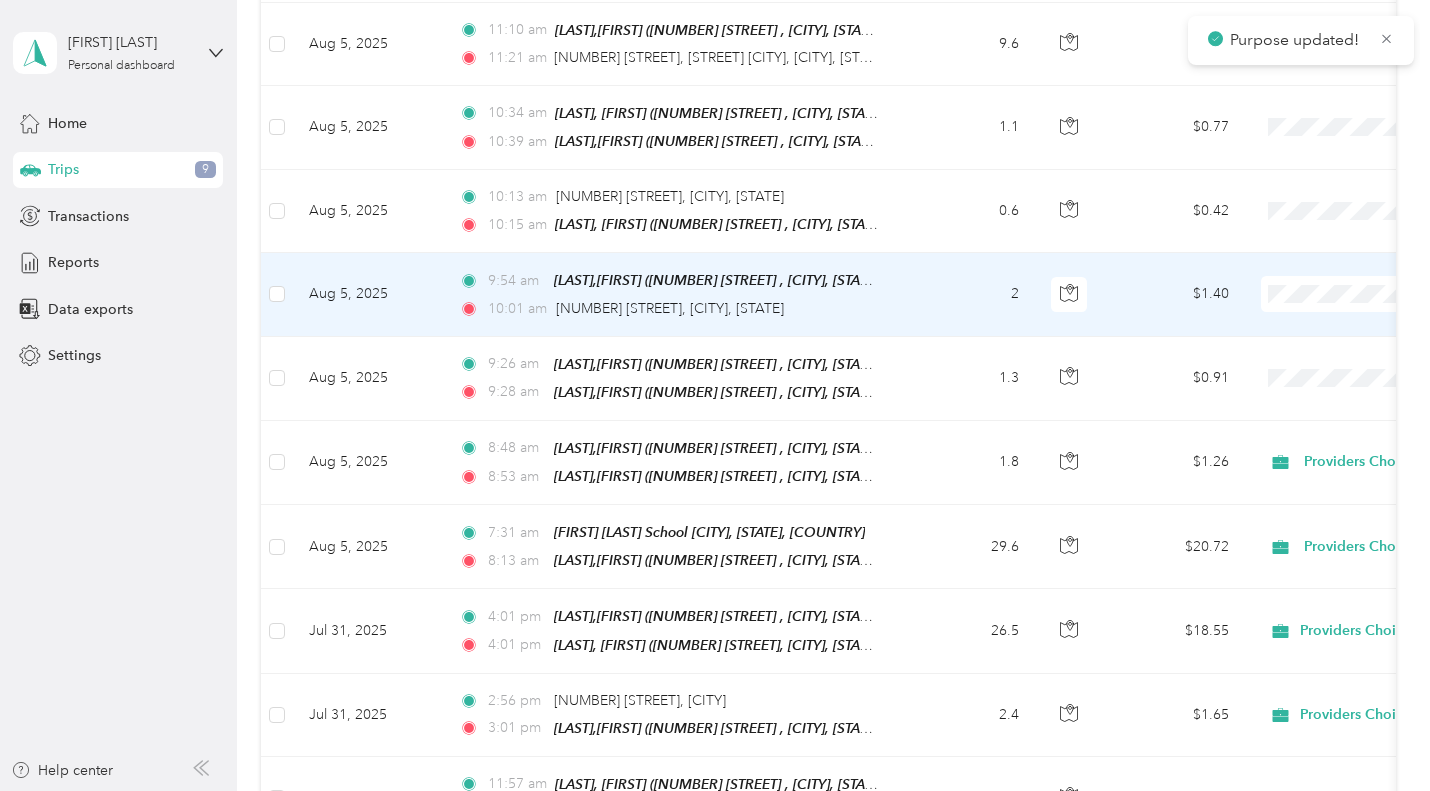 click on "2" at bounding box center [969, 294] 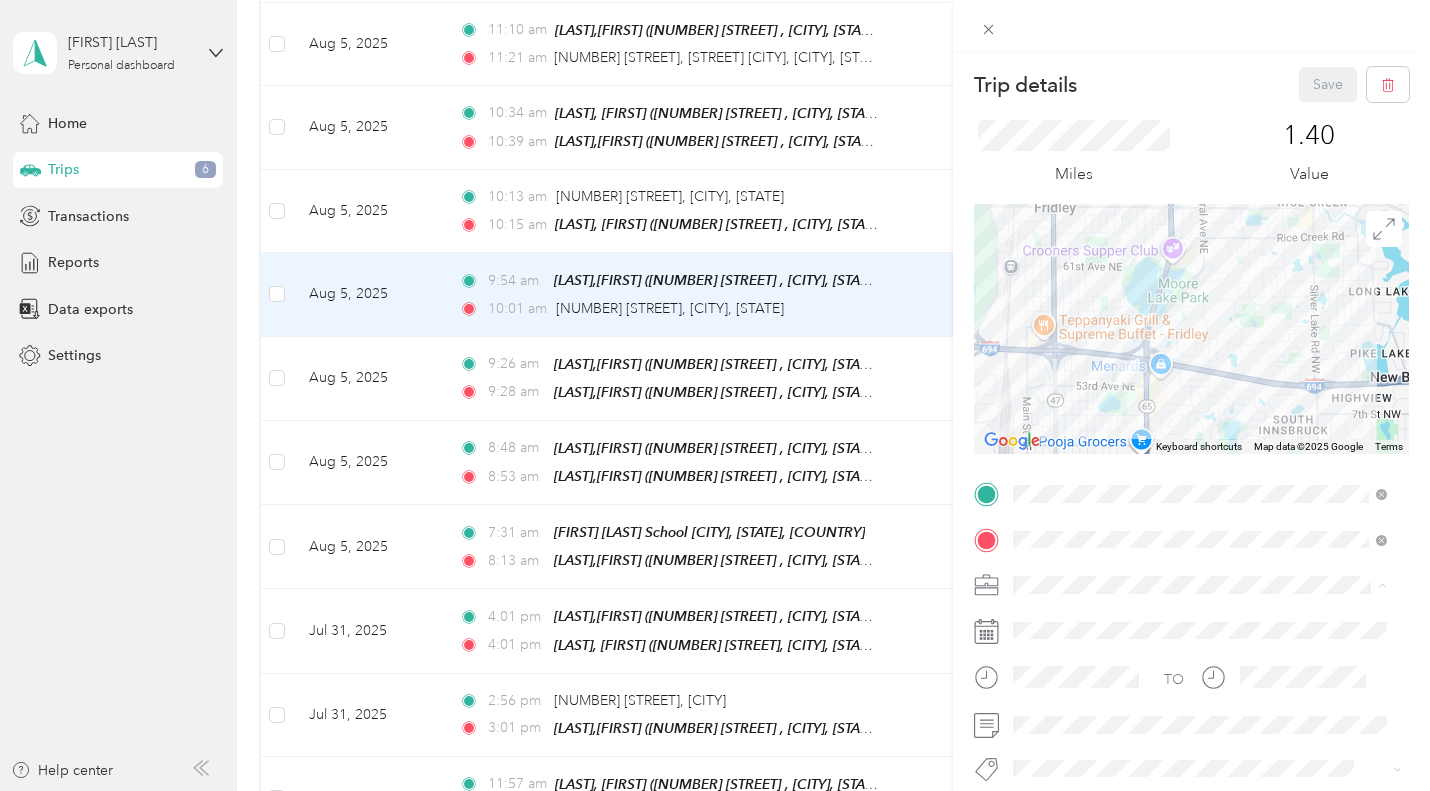 click on "Providers Choice" at bounding box center [1074, 620] 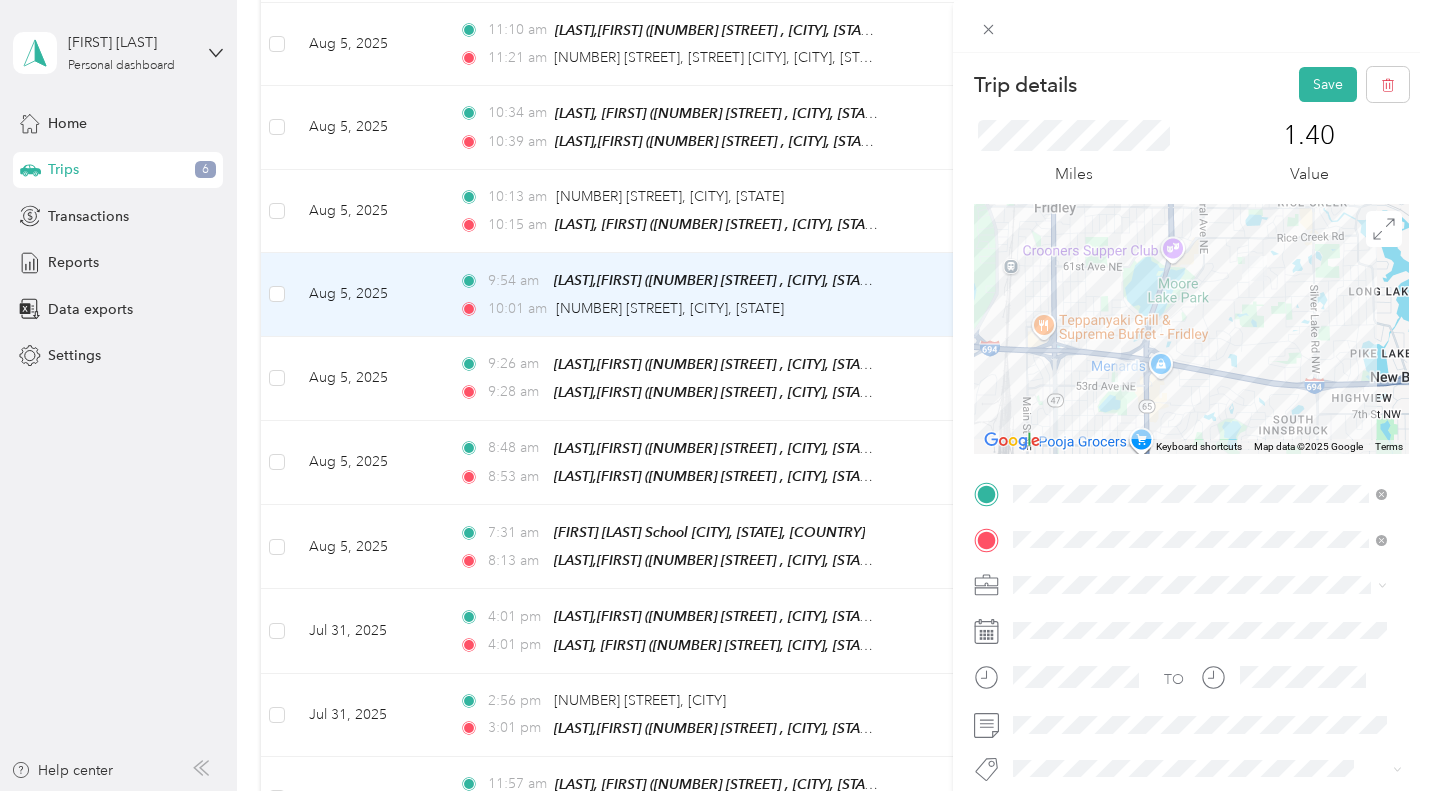 click on "Save" at bounding box center (1328, 84) 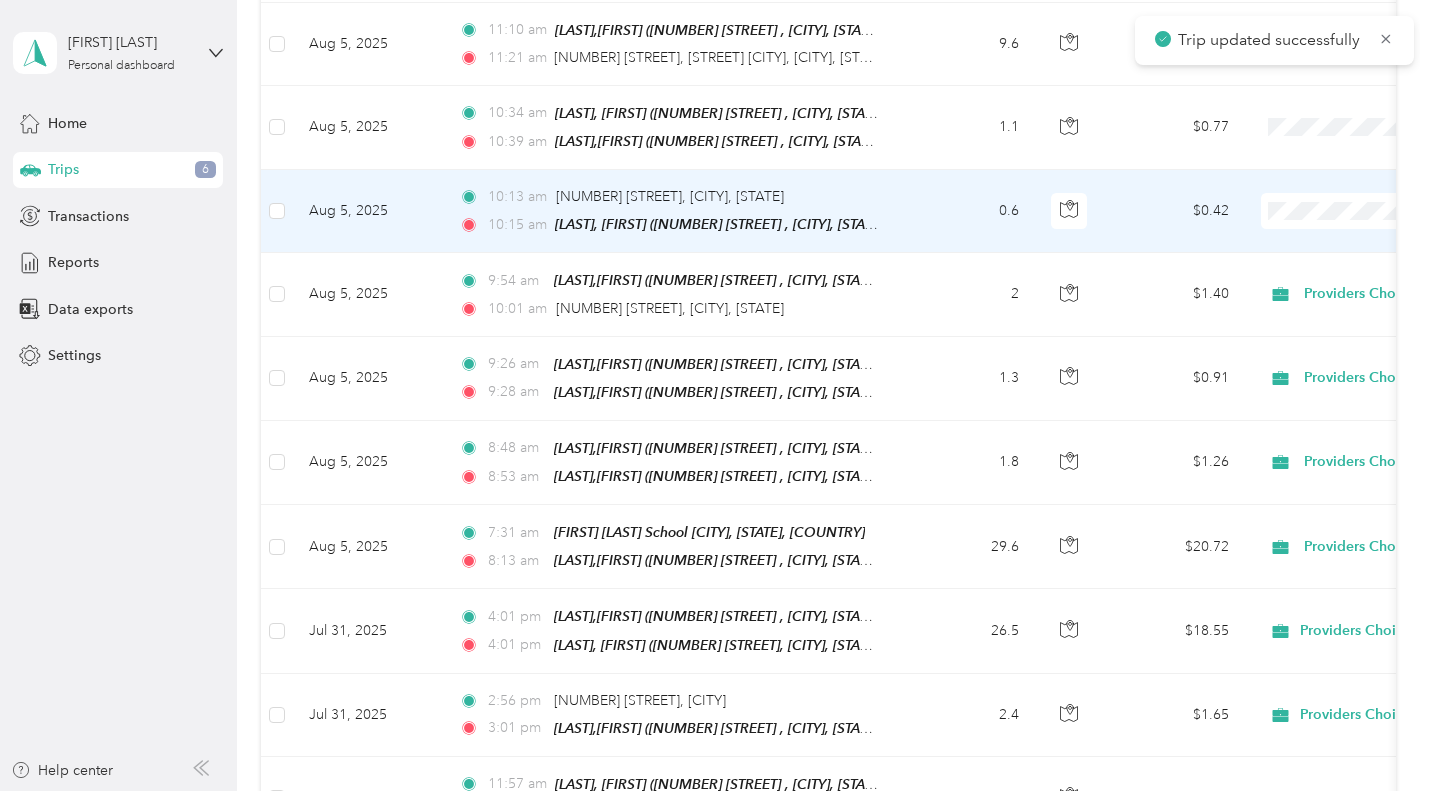 click on "0.6" at bounding box center (969, 211) 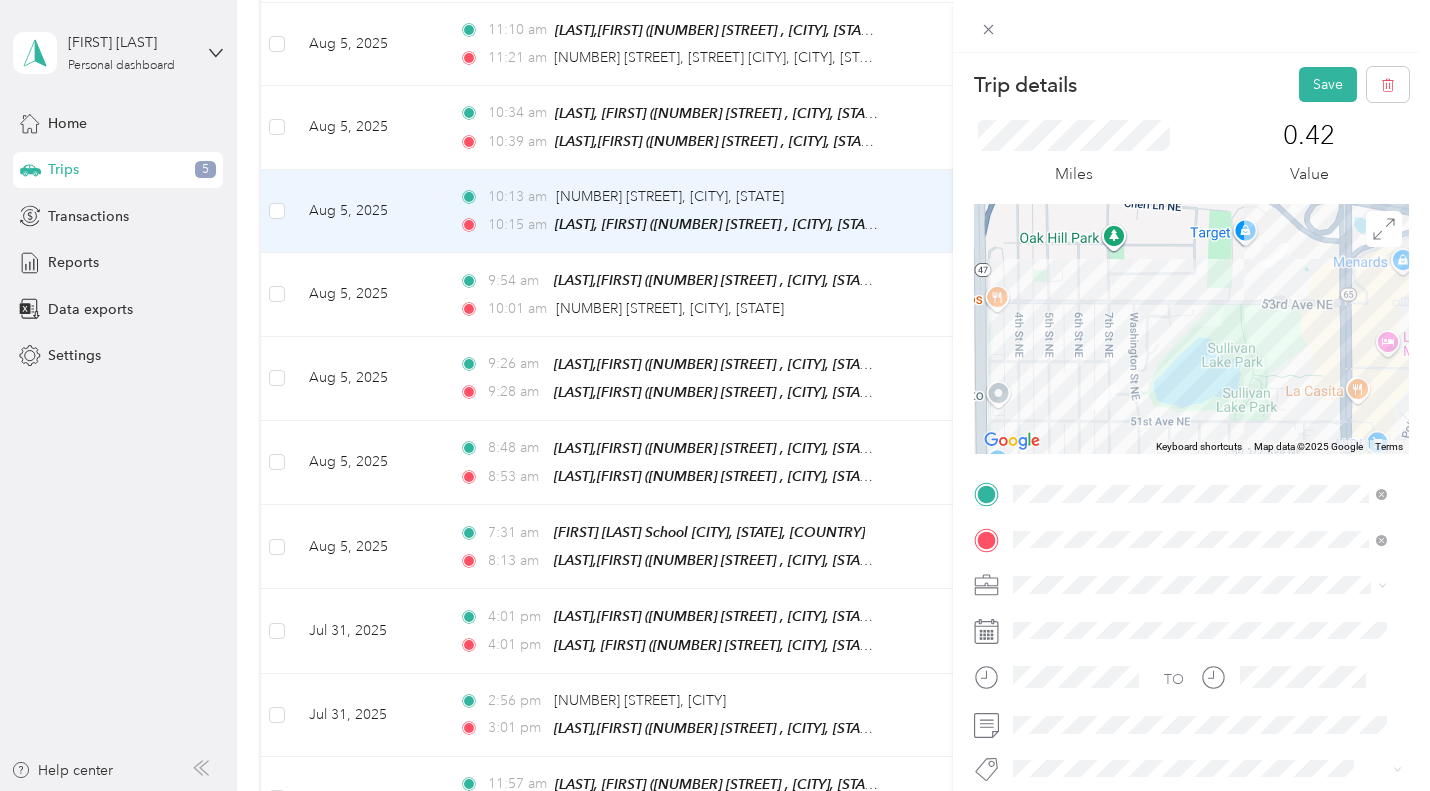 click on "Save" at bounding box center (1328, 84) 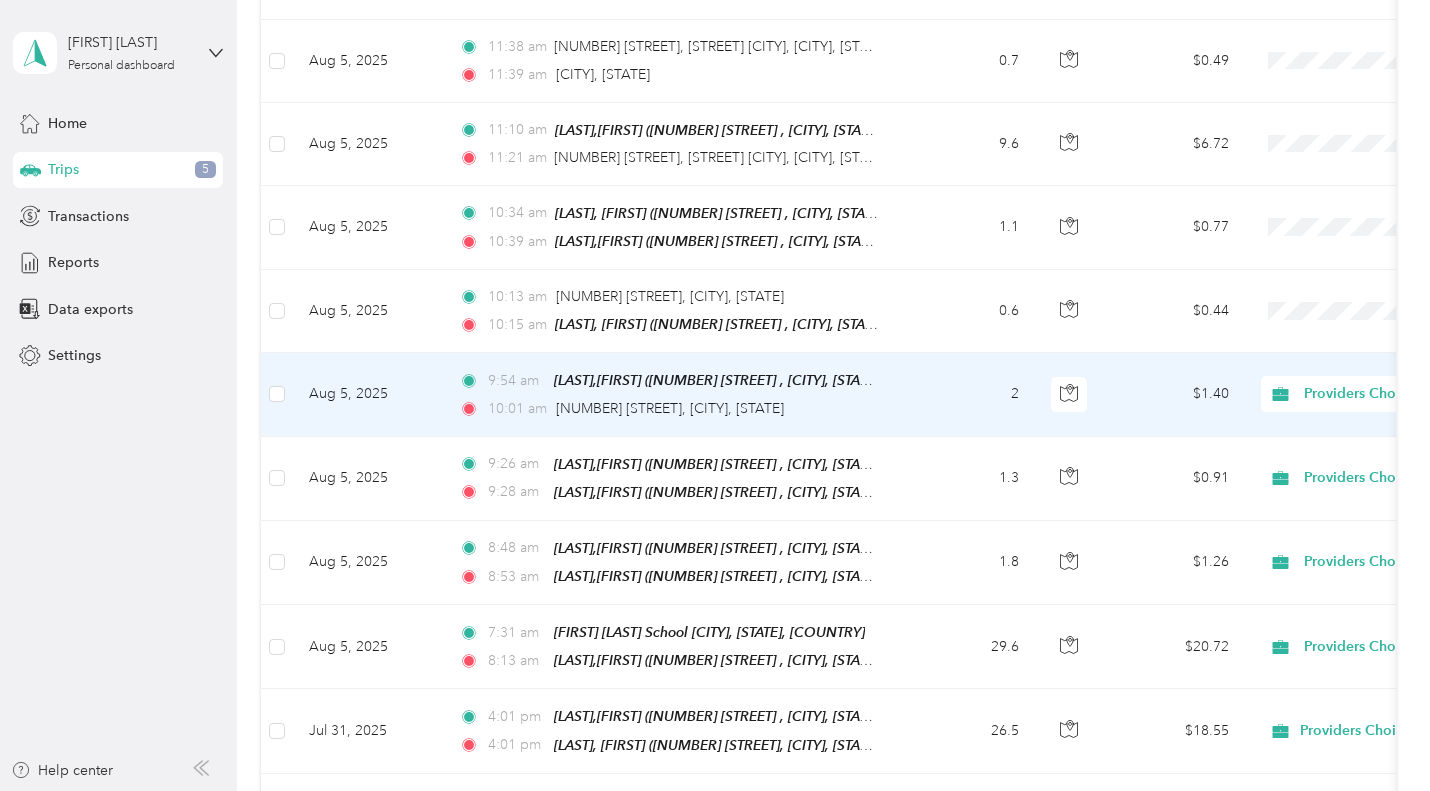 scroll, scrollTop: 300, scrollLeft: 0, axis: vertical 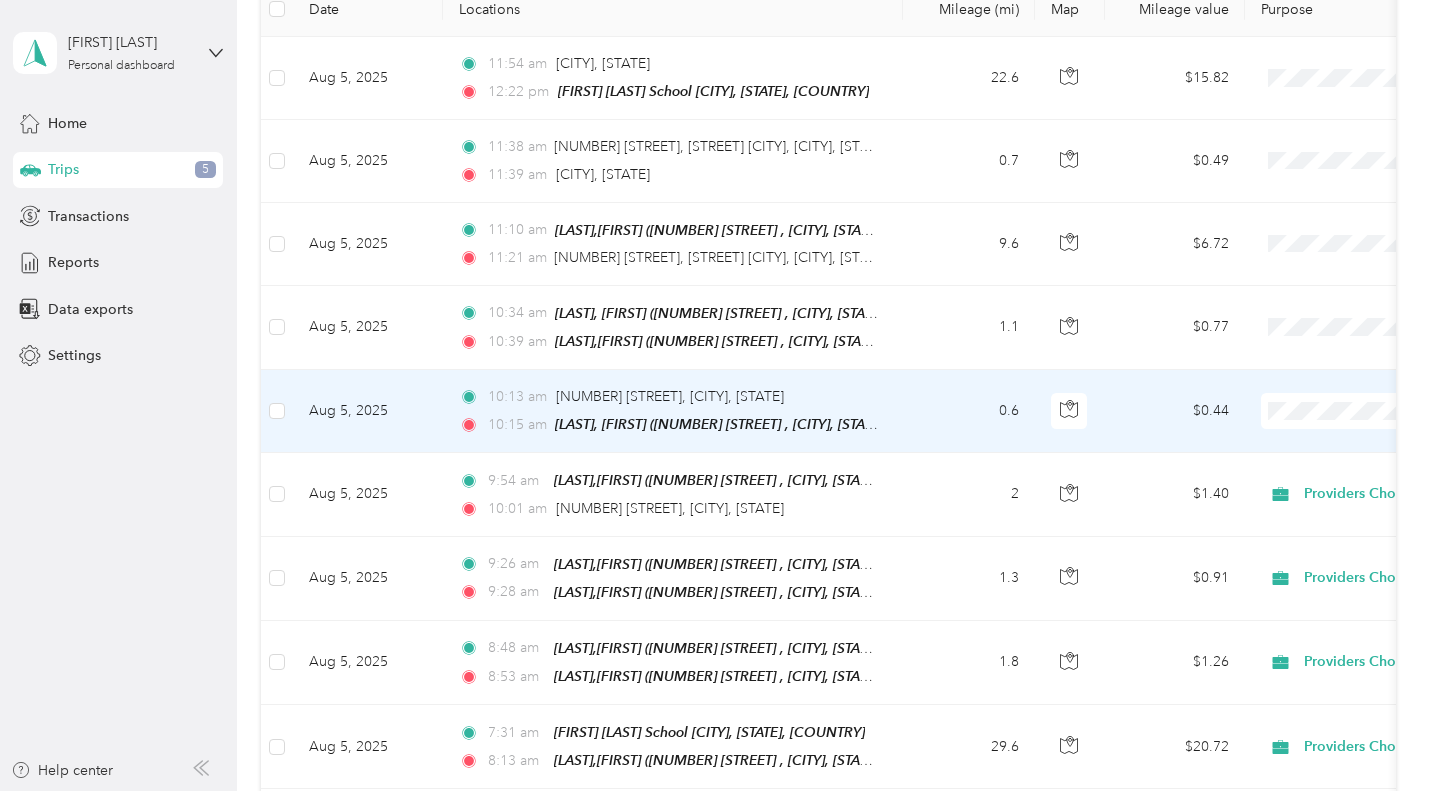 click at bounding box center (1385, 411) 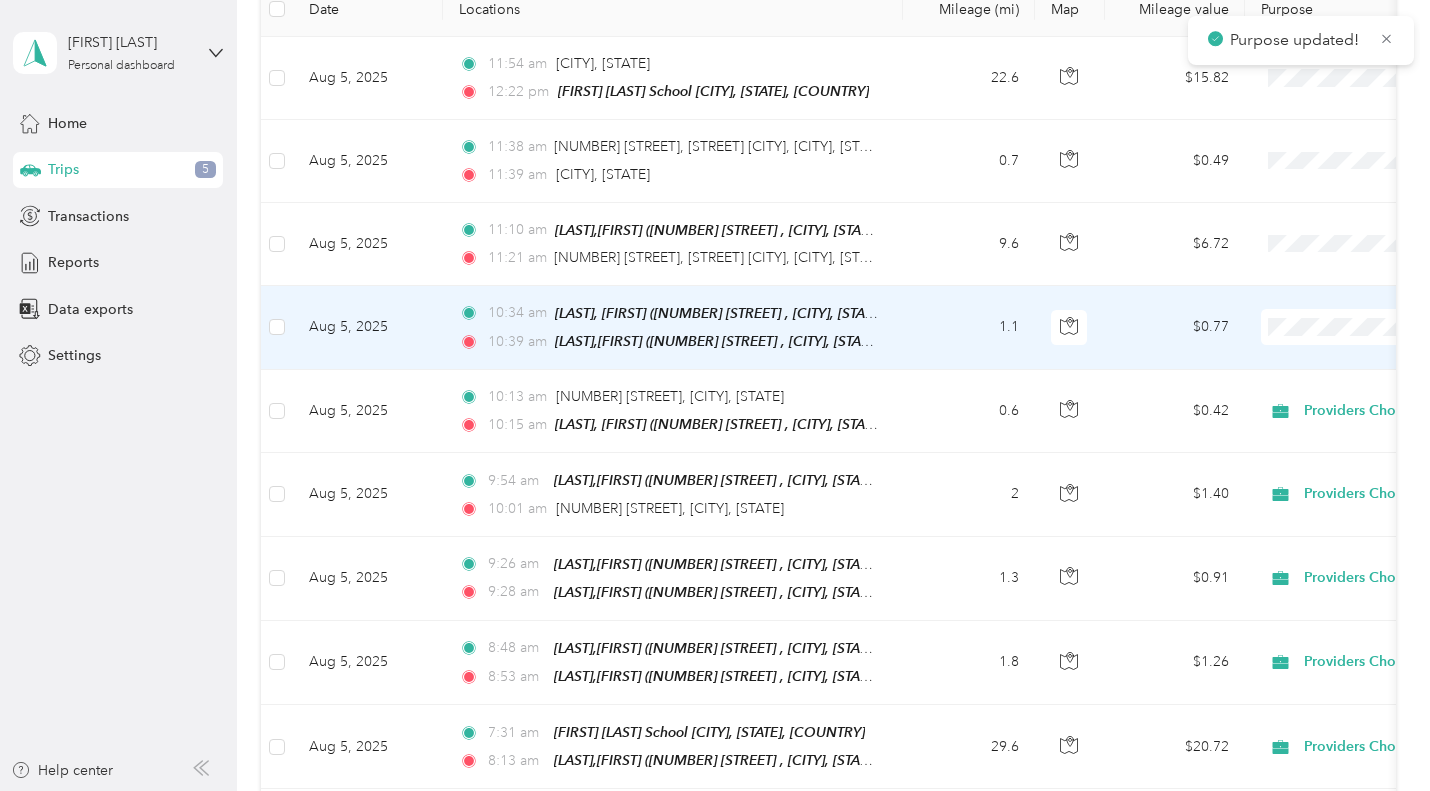 click on "Providers Choice" at bounding box center (1324, 363) 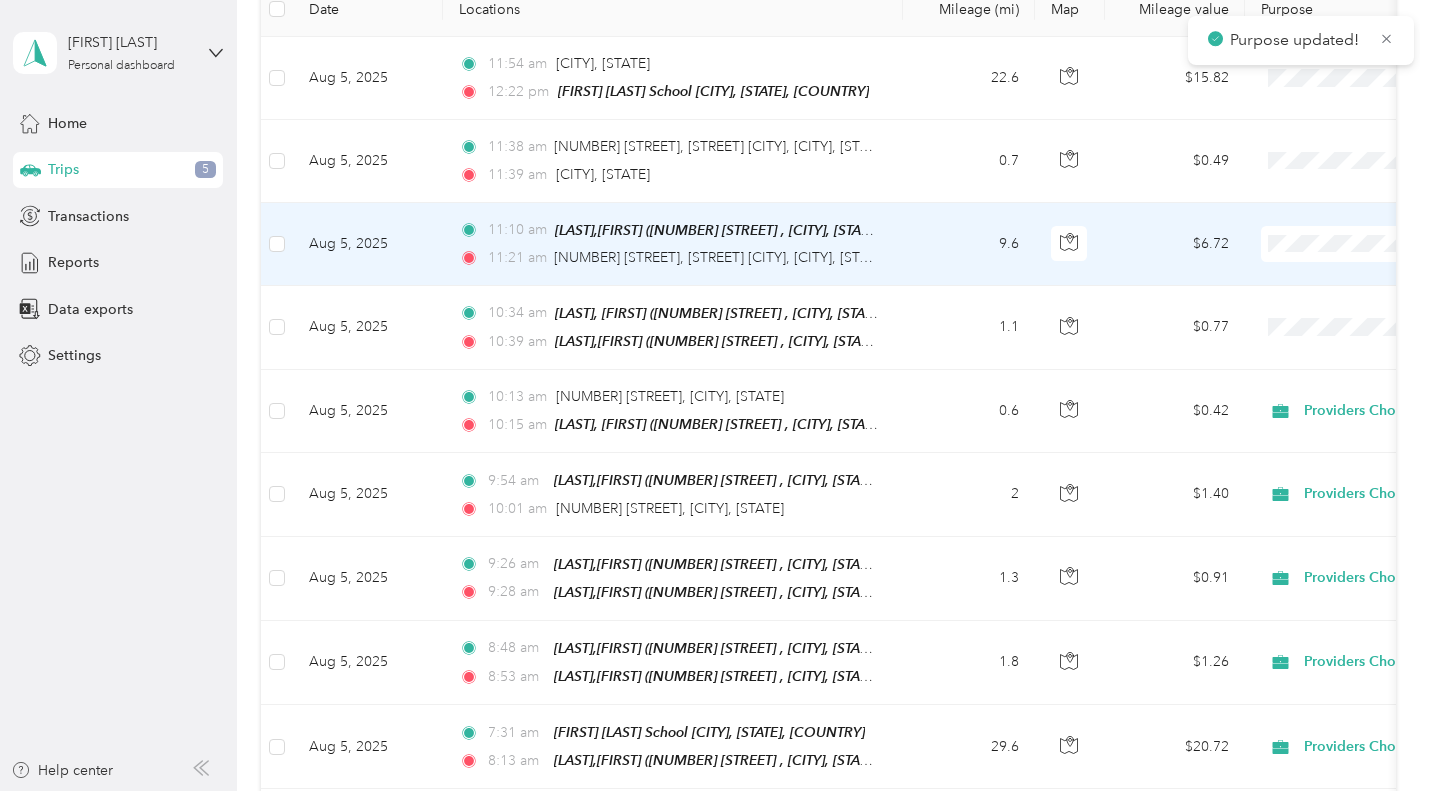 click on "9.6" at bounding box center (969, 244) 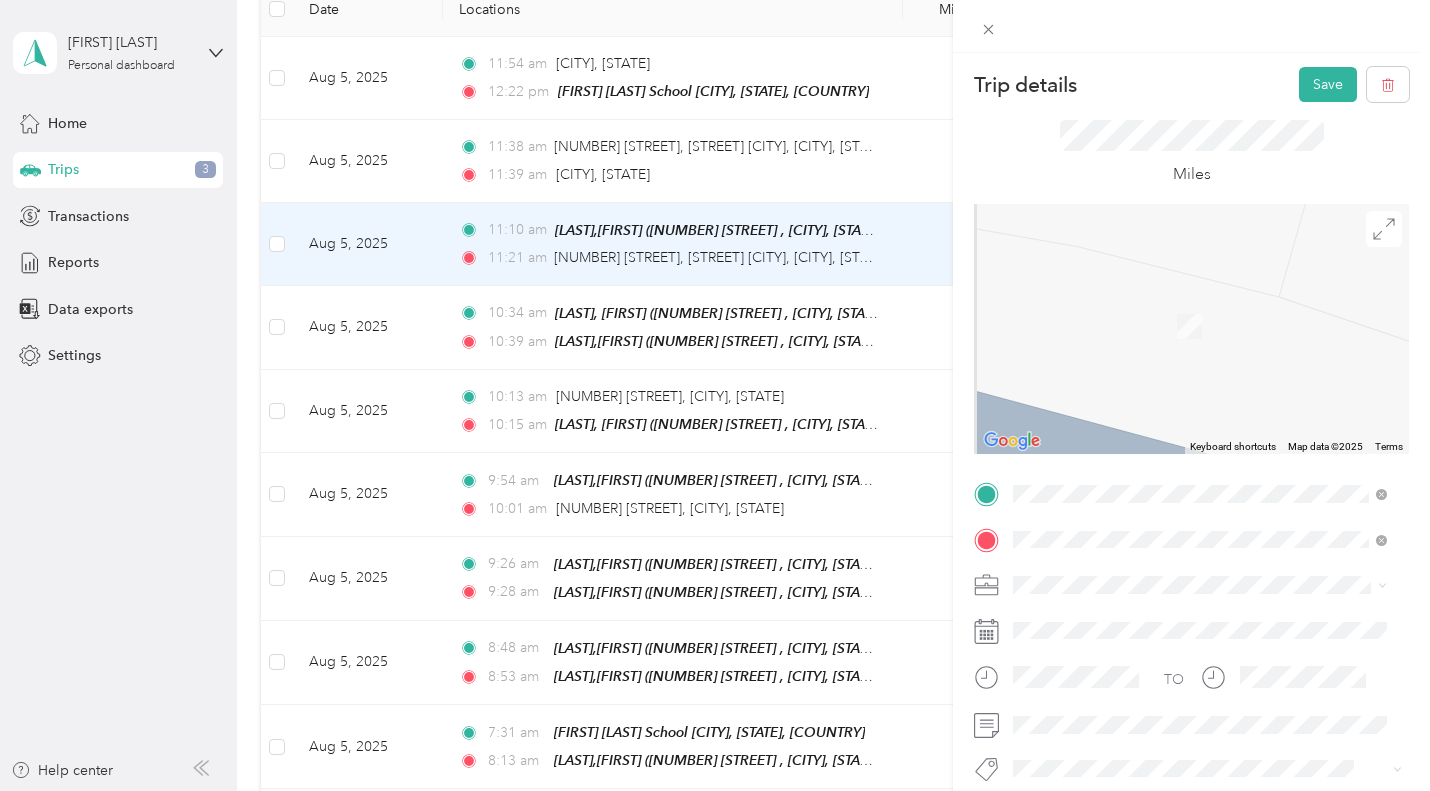click on "[NUMBER] [STREET], [POSTAL_CODE], [CITY], [STATE], [COUNTRY]" at bounding box center [1197, 343] 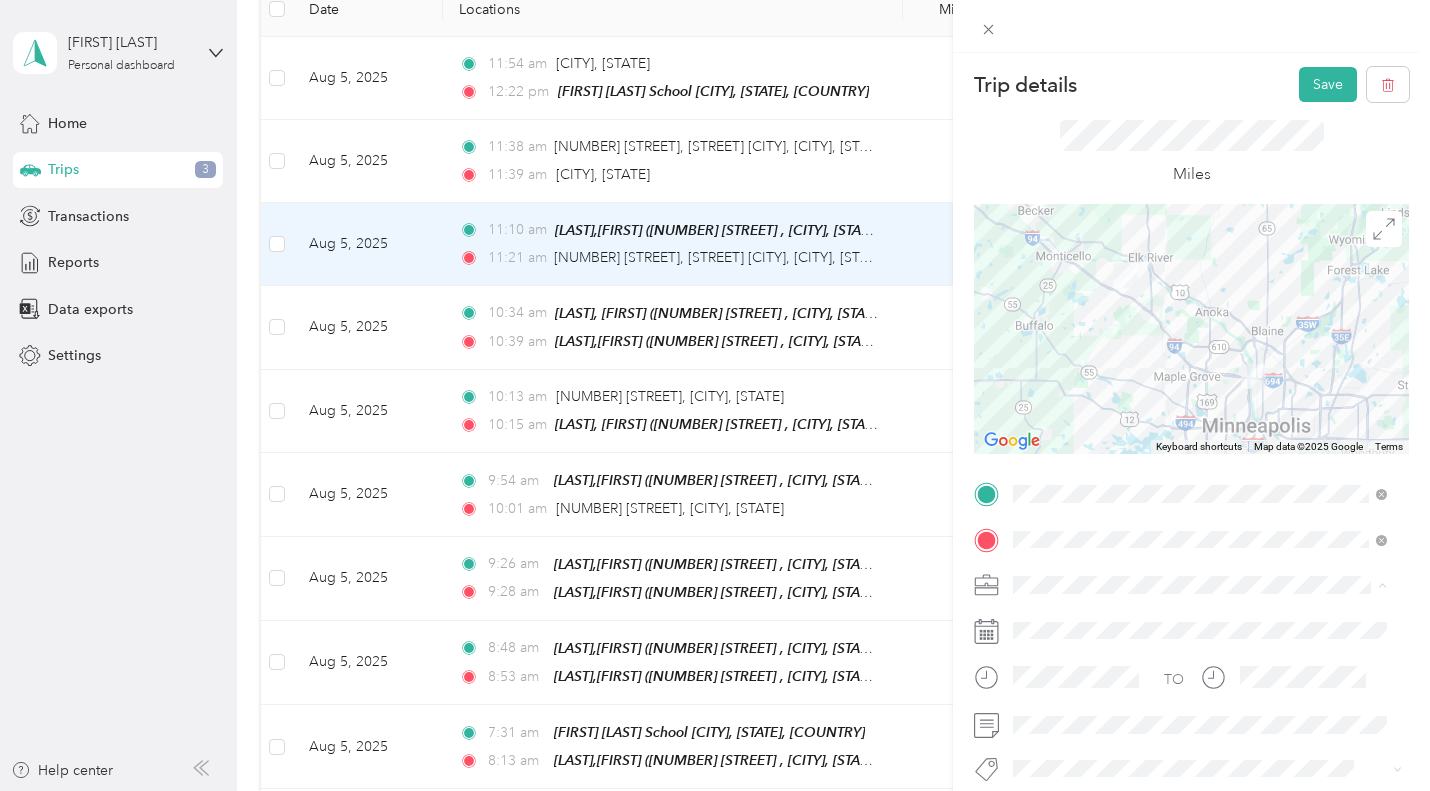 click on "Providers Choice" at bounding box center (1200, 620) 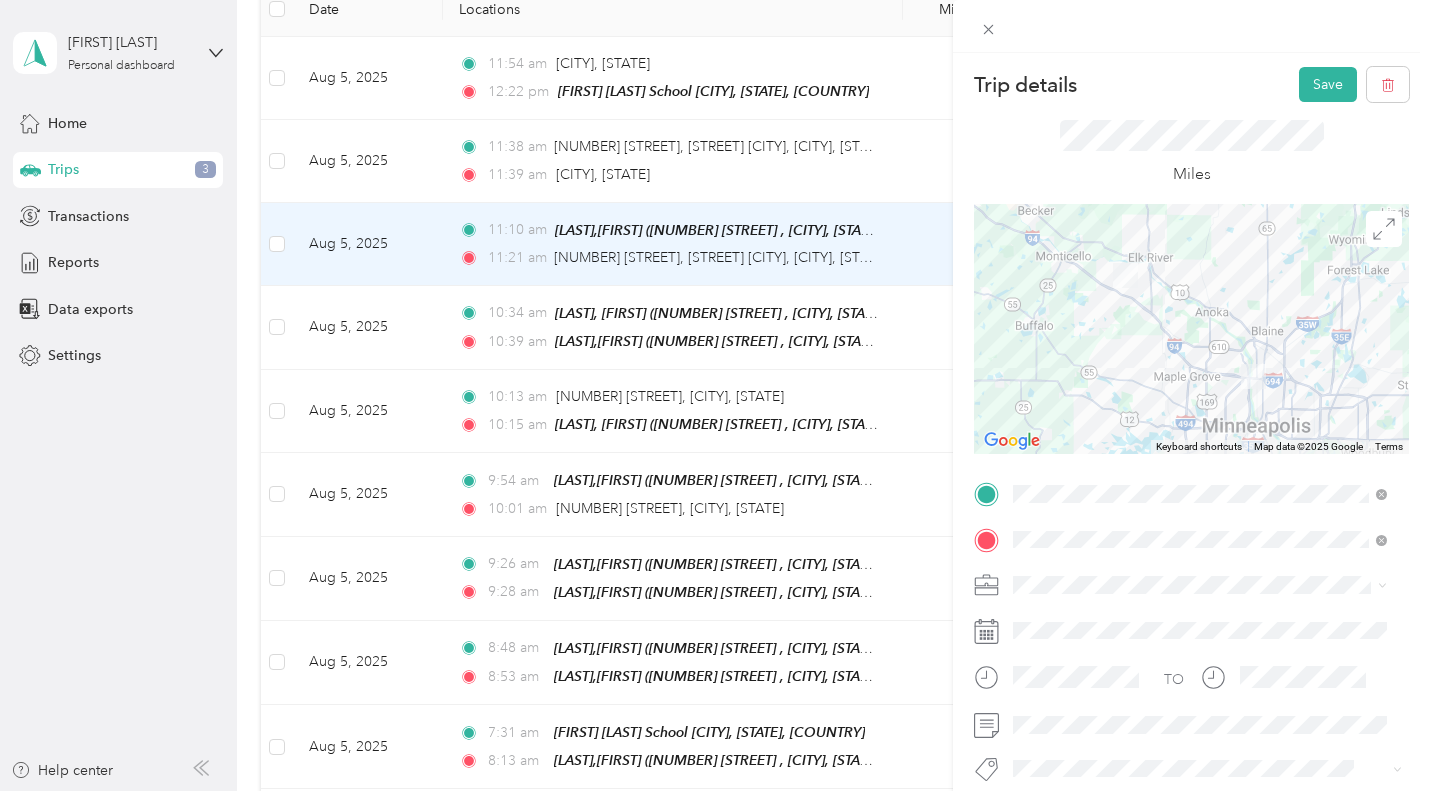 click on "Save" at bounding box center [1328, 84] 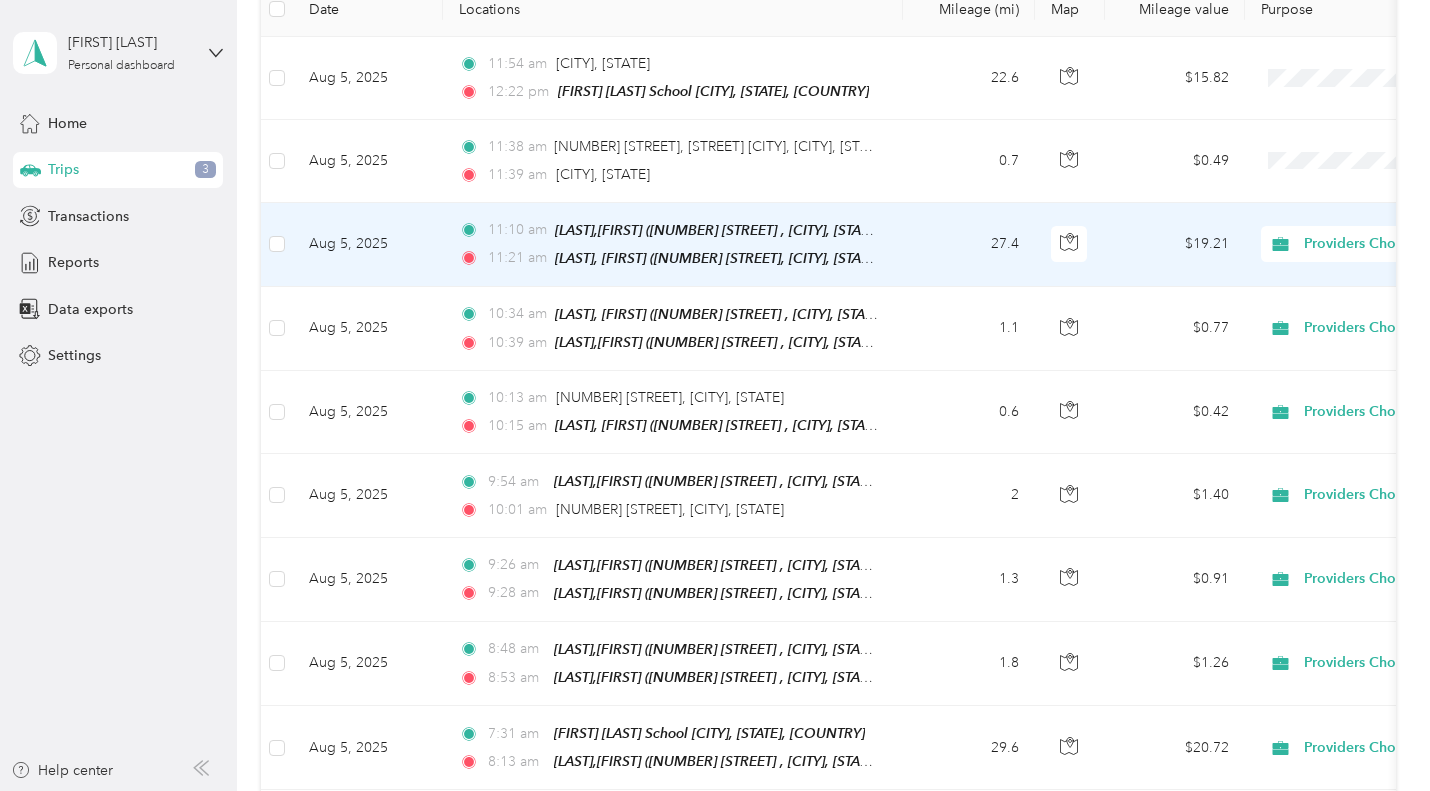 scroll, scrollTop: 200, scrollLeft: 0, axis: vertical 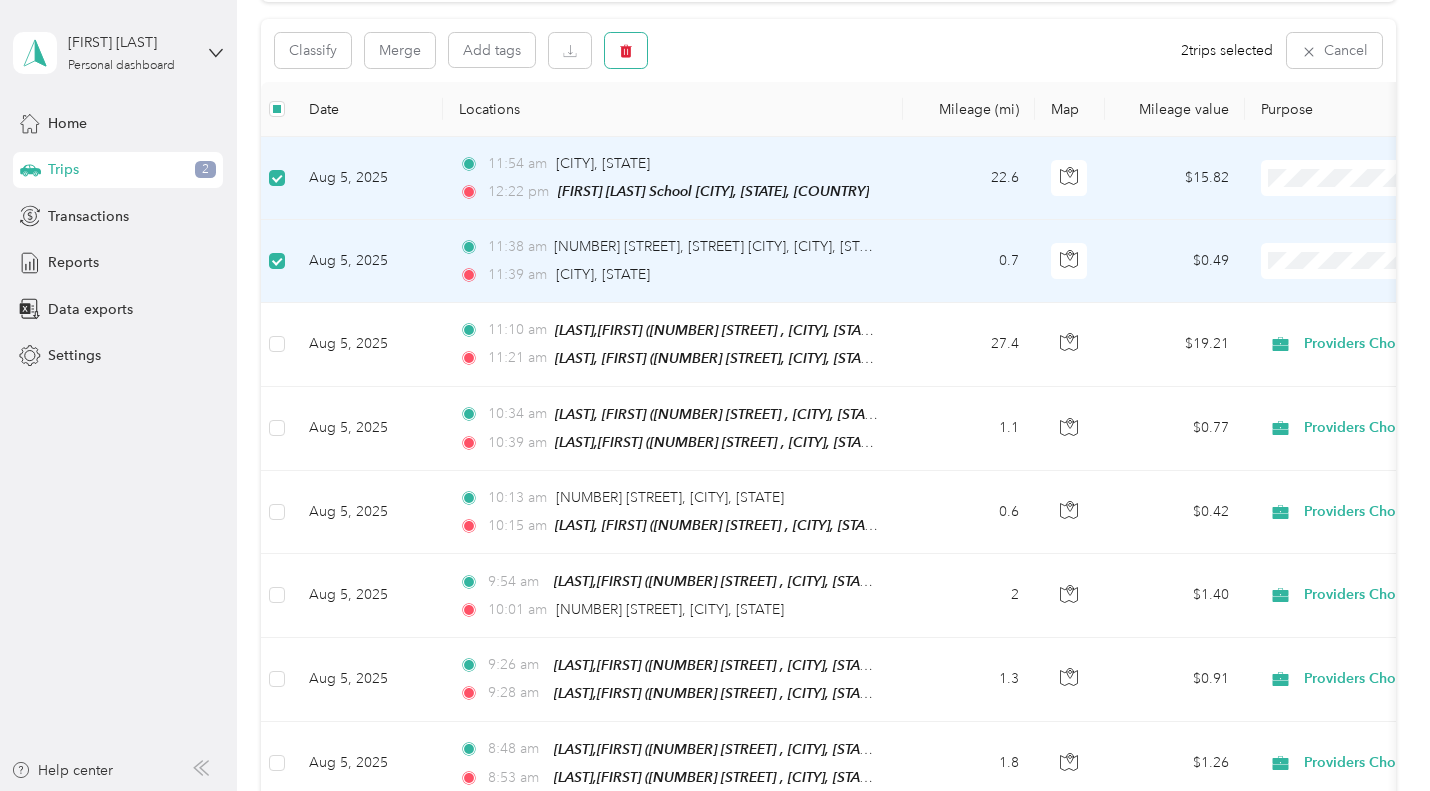 click 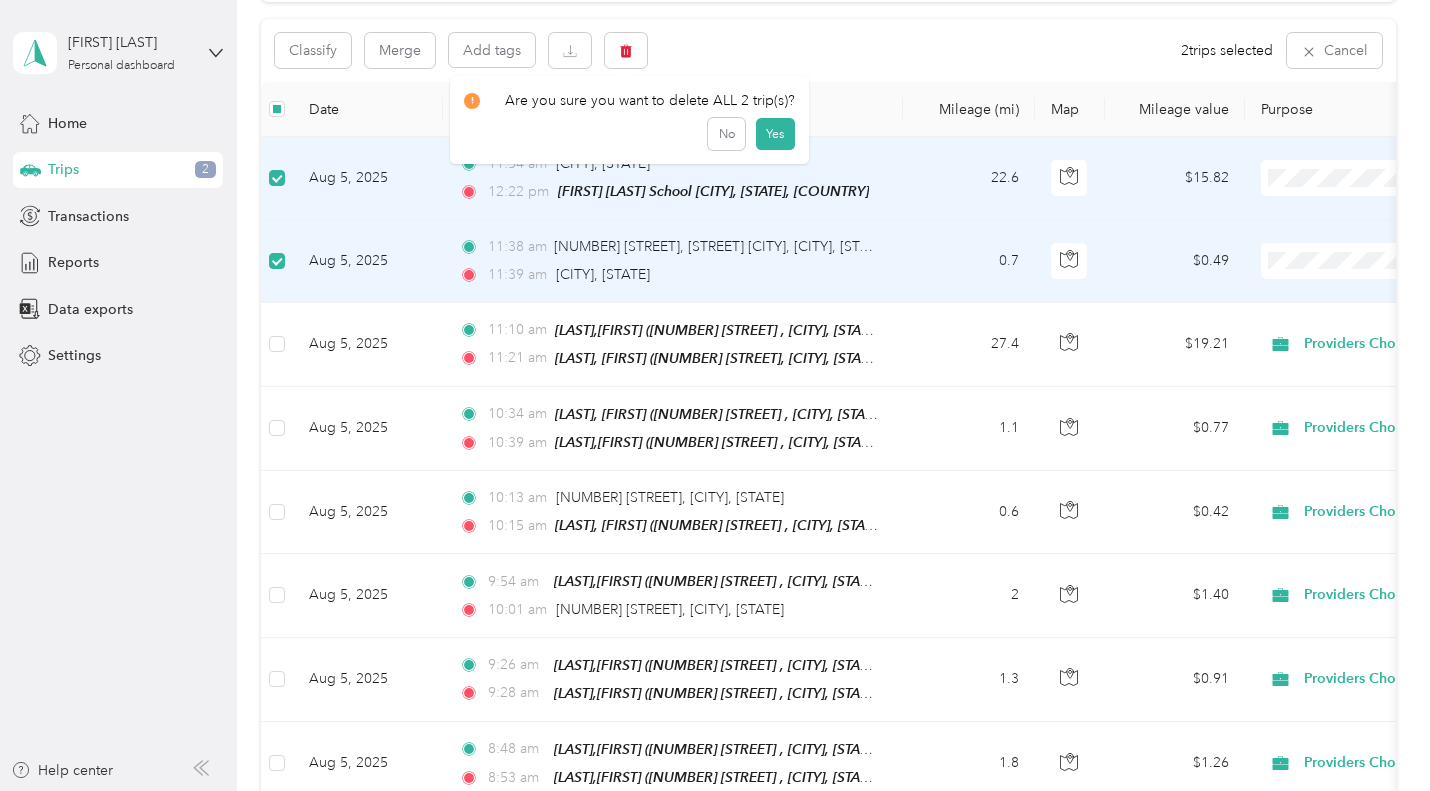click on "Yes" at bounding box center [775, 134] 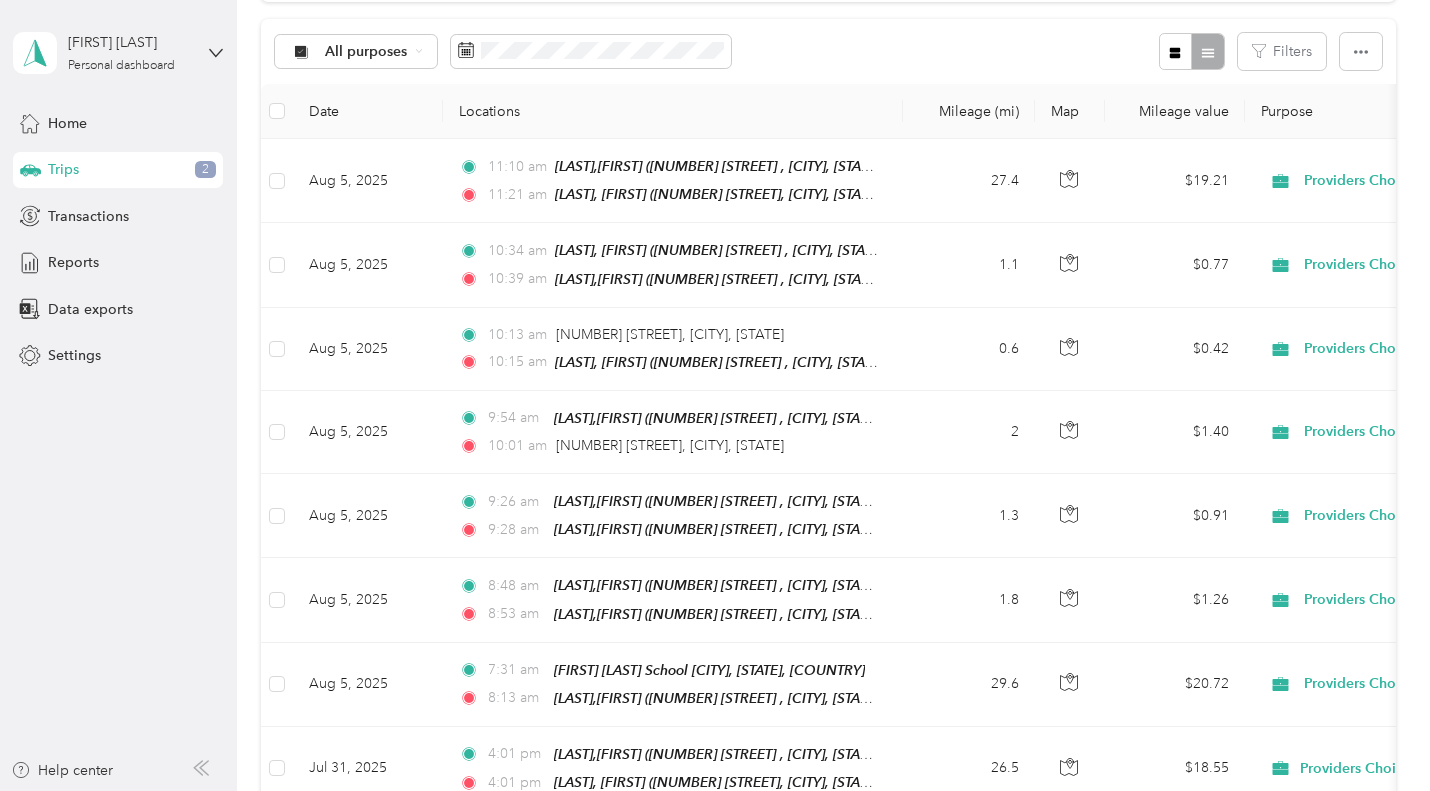 click on "Reports" at bounding box center (73, 262) 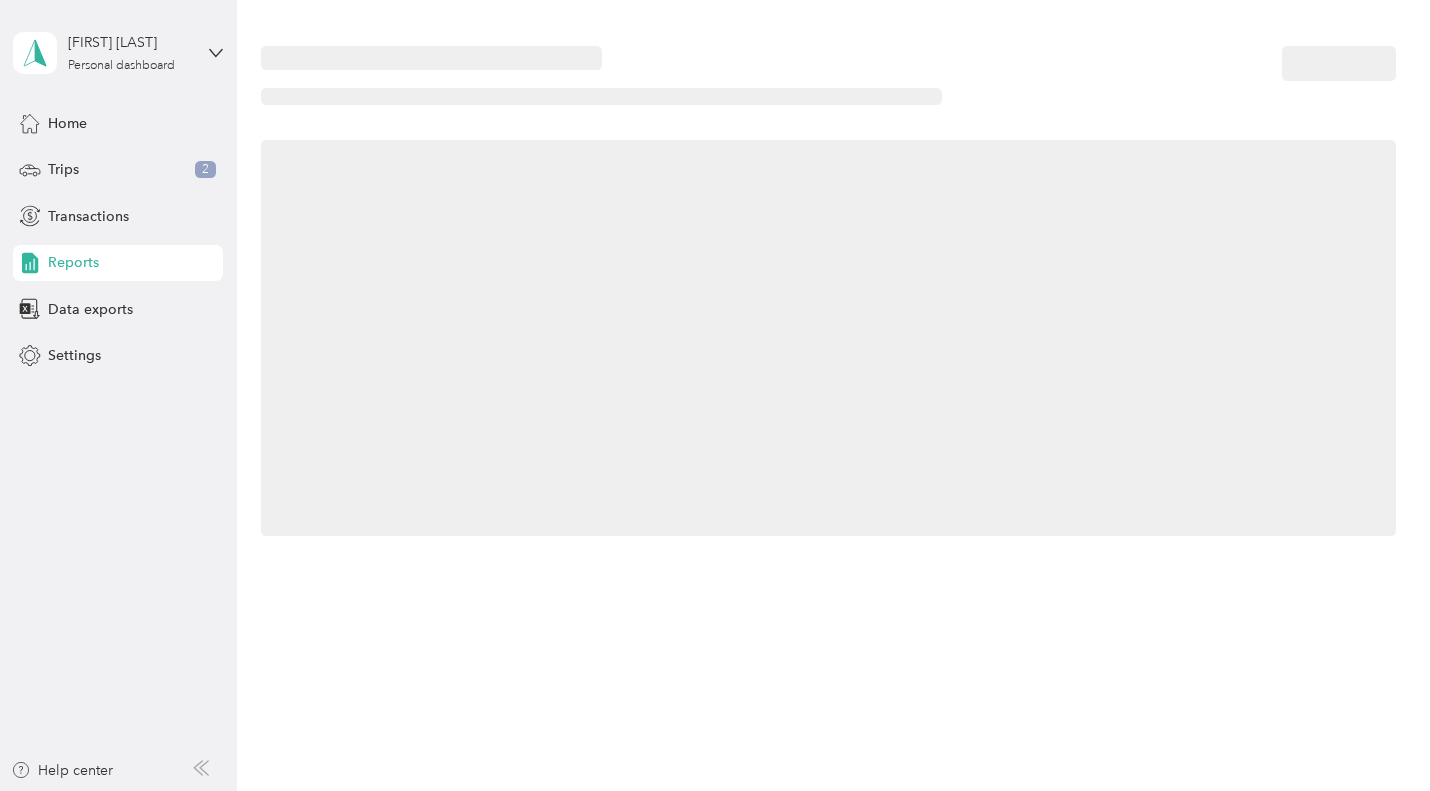 scroll, scrollTop: 0, scrollLeft: 0, axis: both 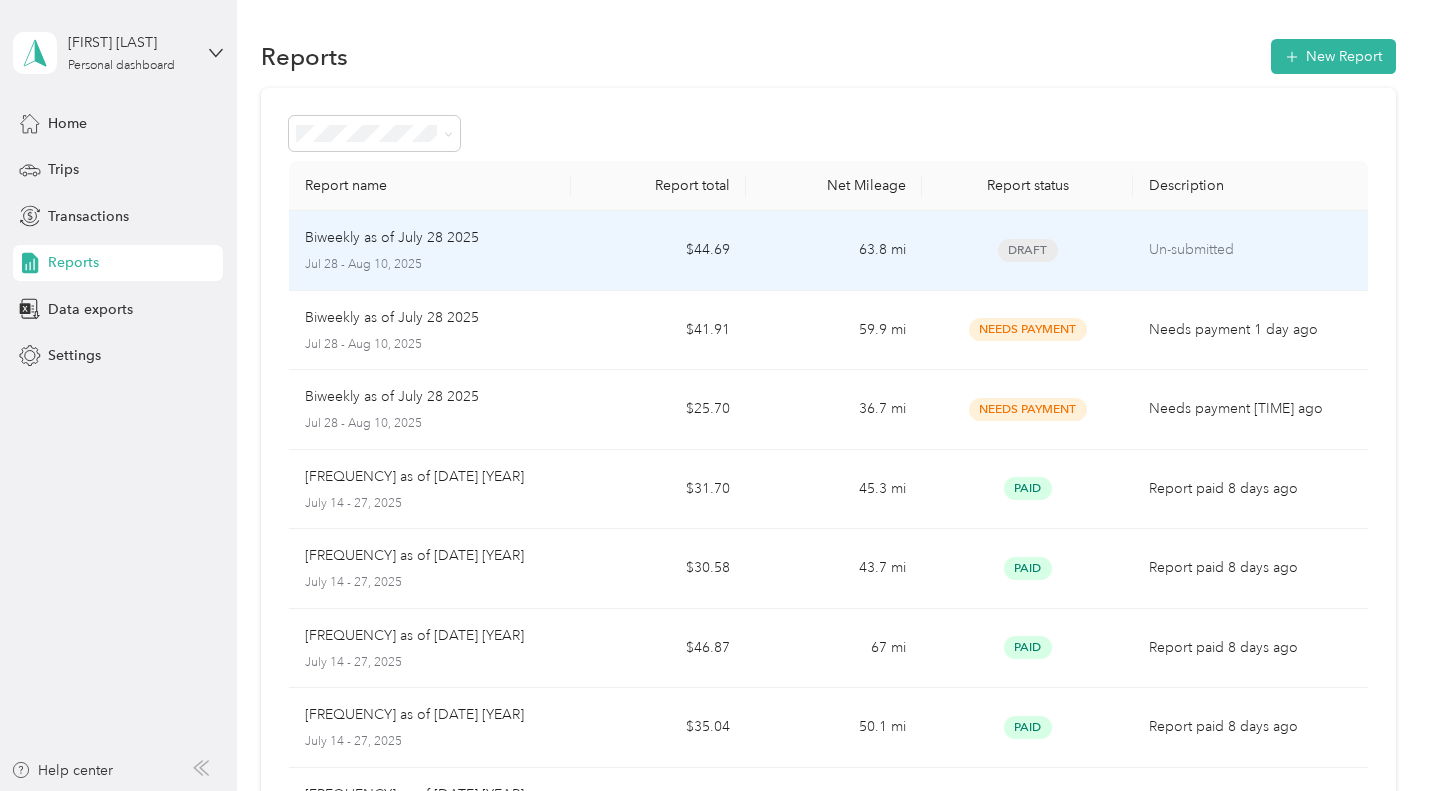 click on "Biweekly as of July 28 2025" at bounding box center (429, 238) 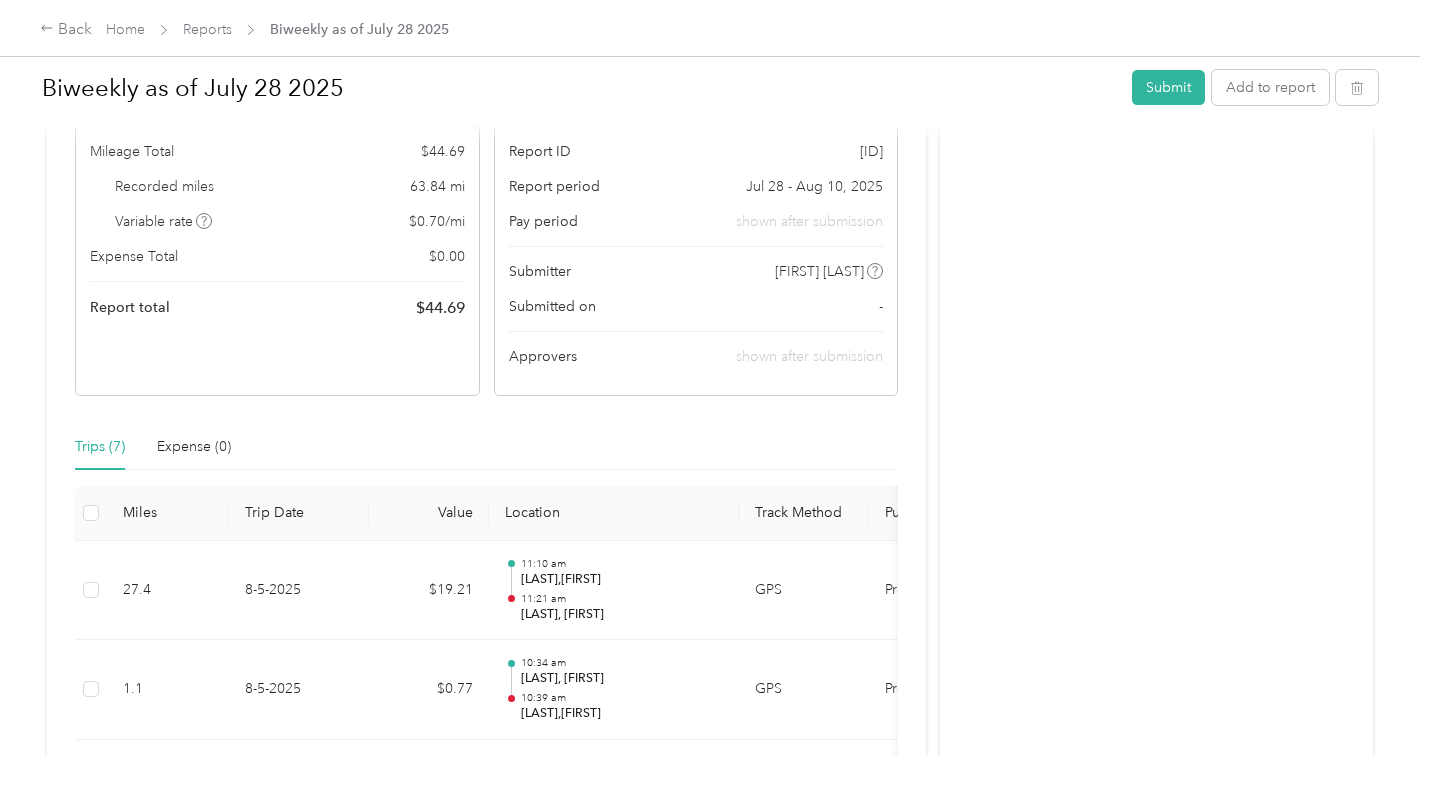 scroll, scrollTop: 0, scrollLeft: 0, axis: both 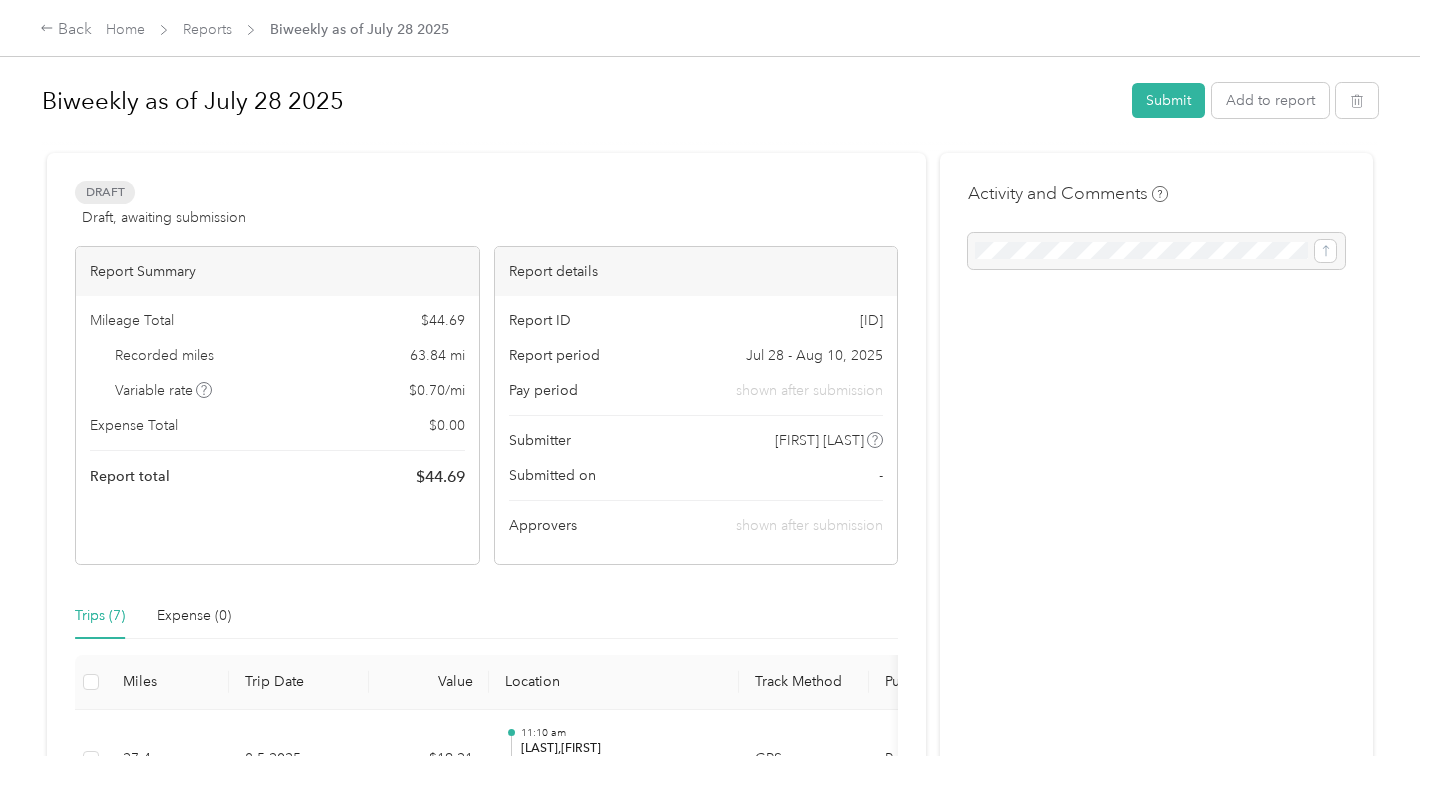 click on "Submit" at bounding box center [1168, 100] 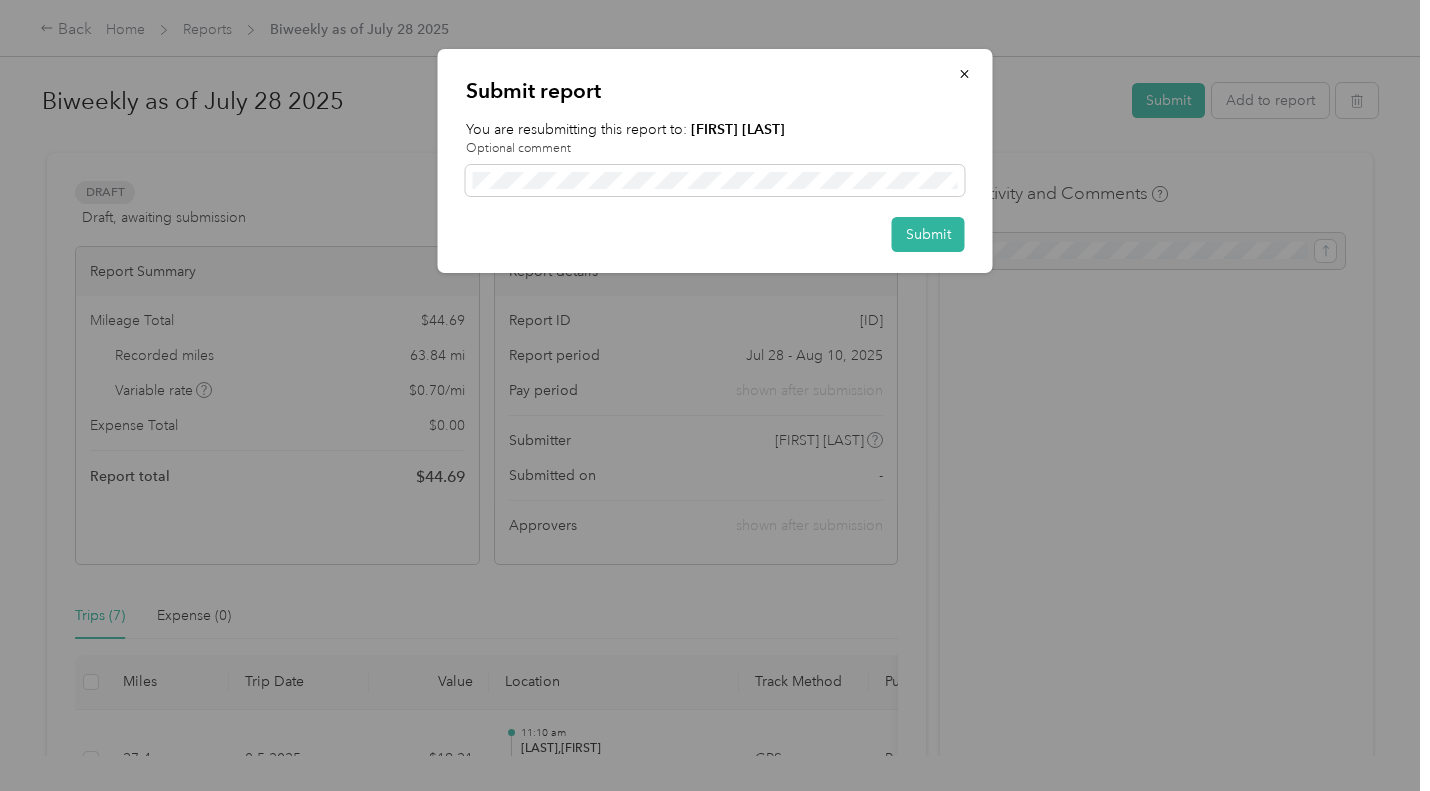 click on "Submit" at bounding box center (928, 234) 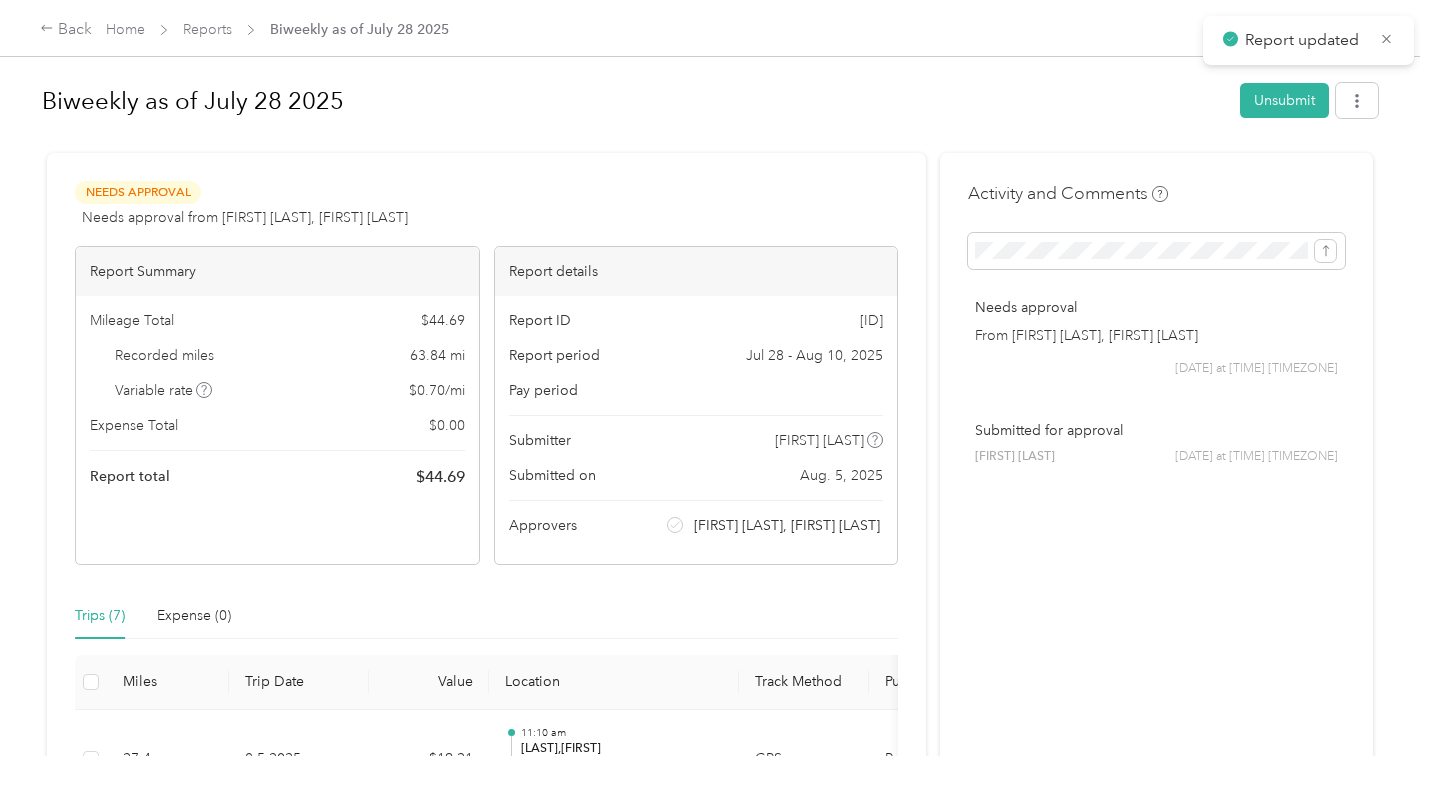 click on "Back" at bounding box center [66, 30] 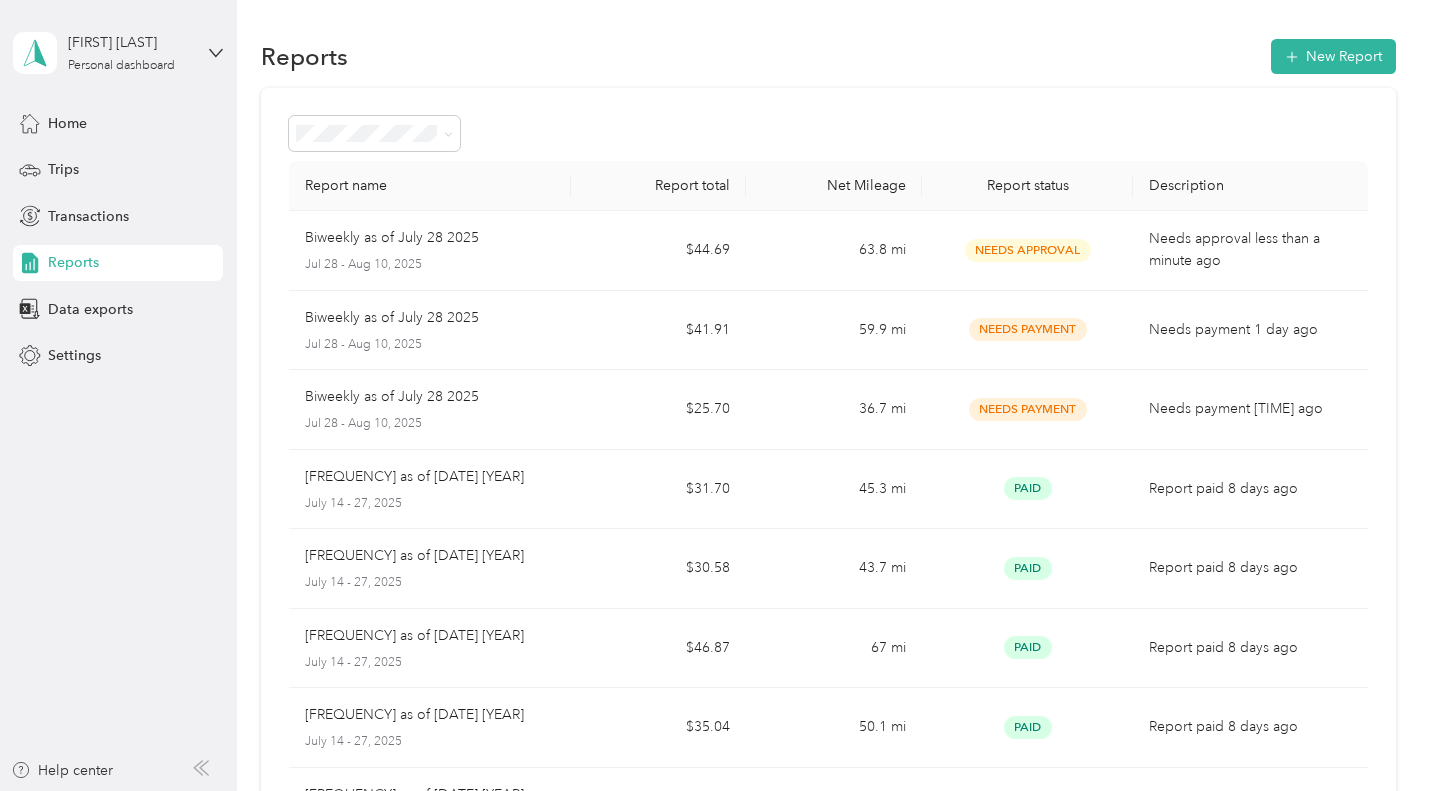 click on "Personal dashboard" at bounding box center [121, 66] 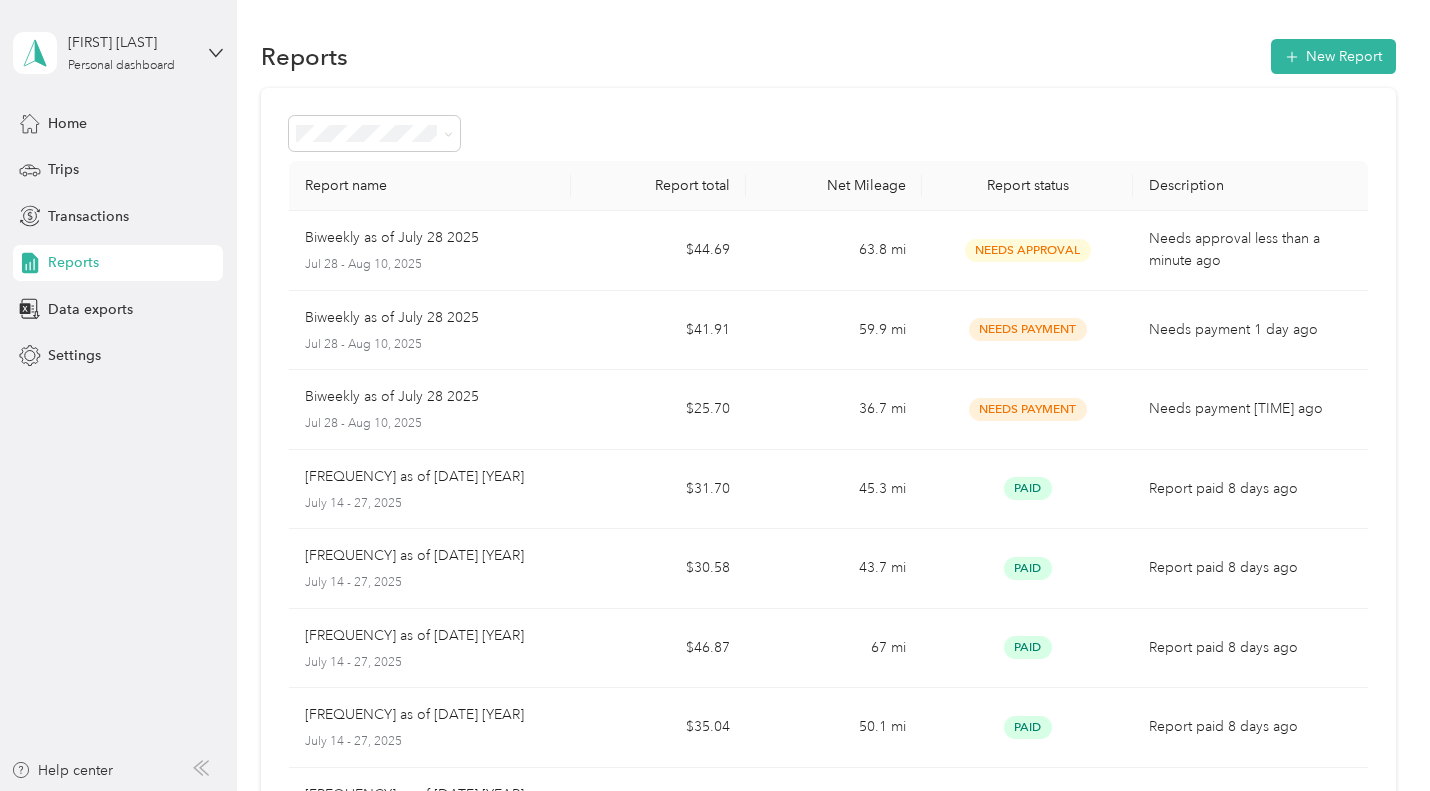 click on "Log out" at bounding box center (166, 160) 